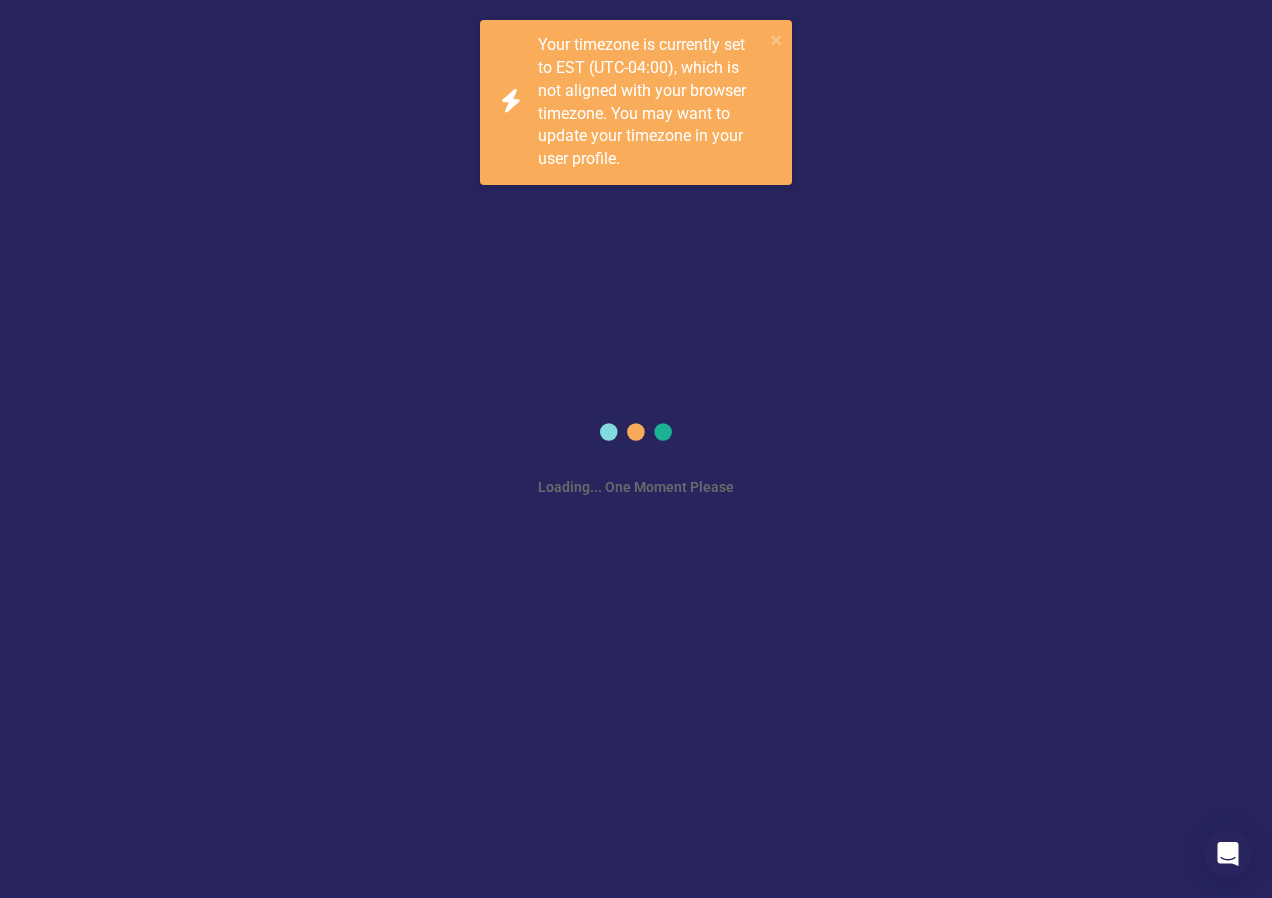 scroll, scrollTop: 0, scrollLeft: 0, axis: both 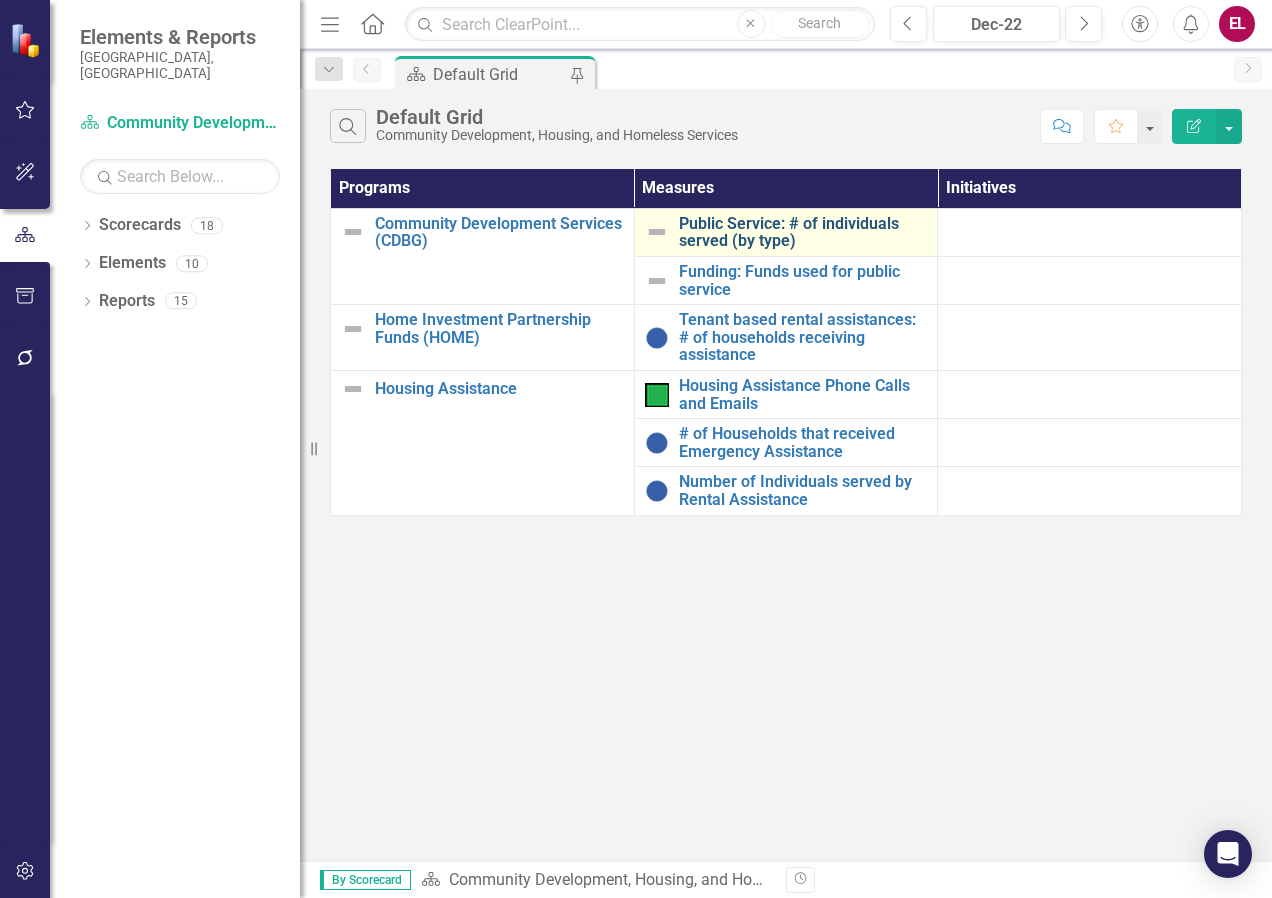 click on "Public Service: # of individuals served (by type)" at bounding box center [803, 232] 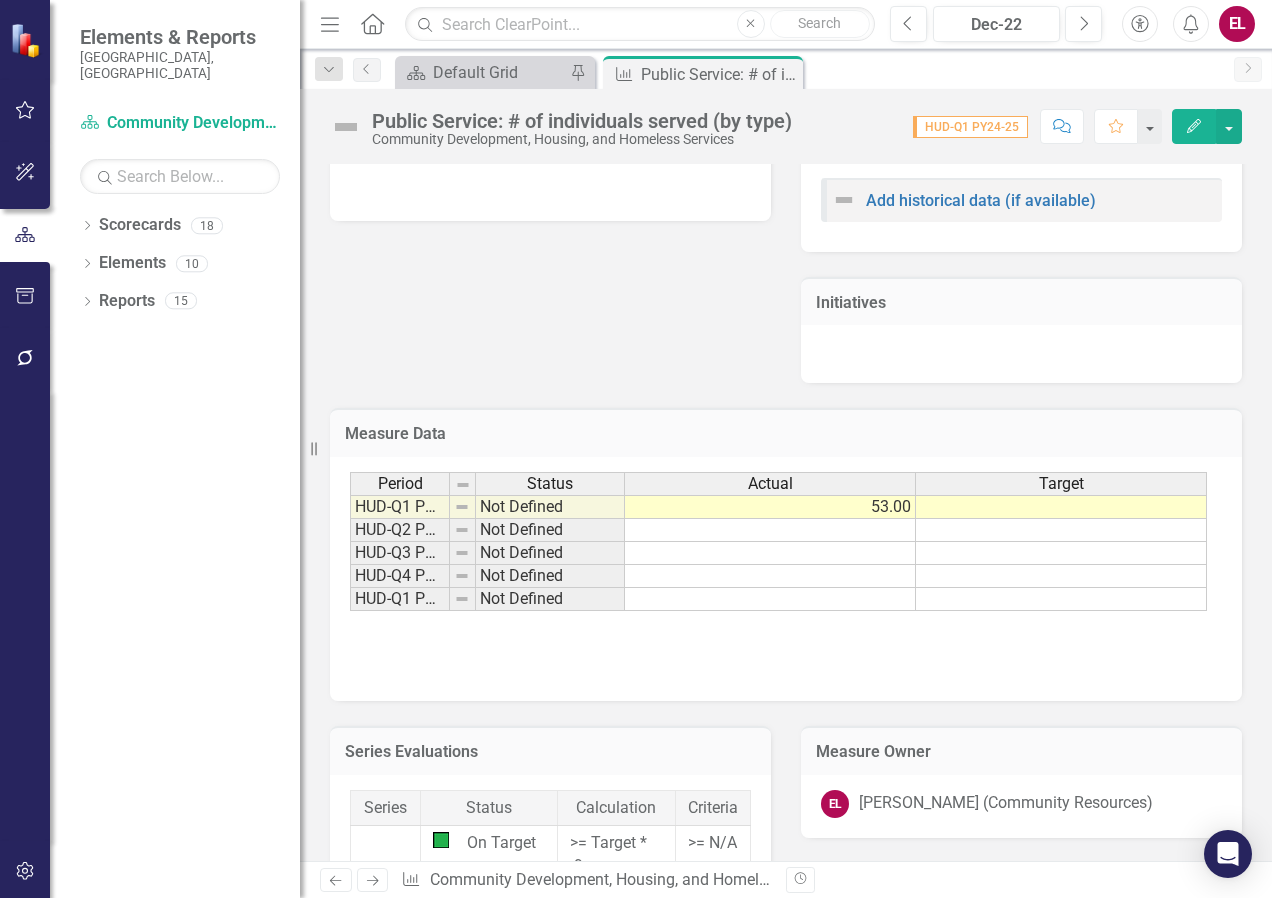 scroll, scrollTop: 700, scrollLeft: 0, axis: vertical 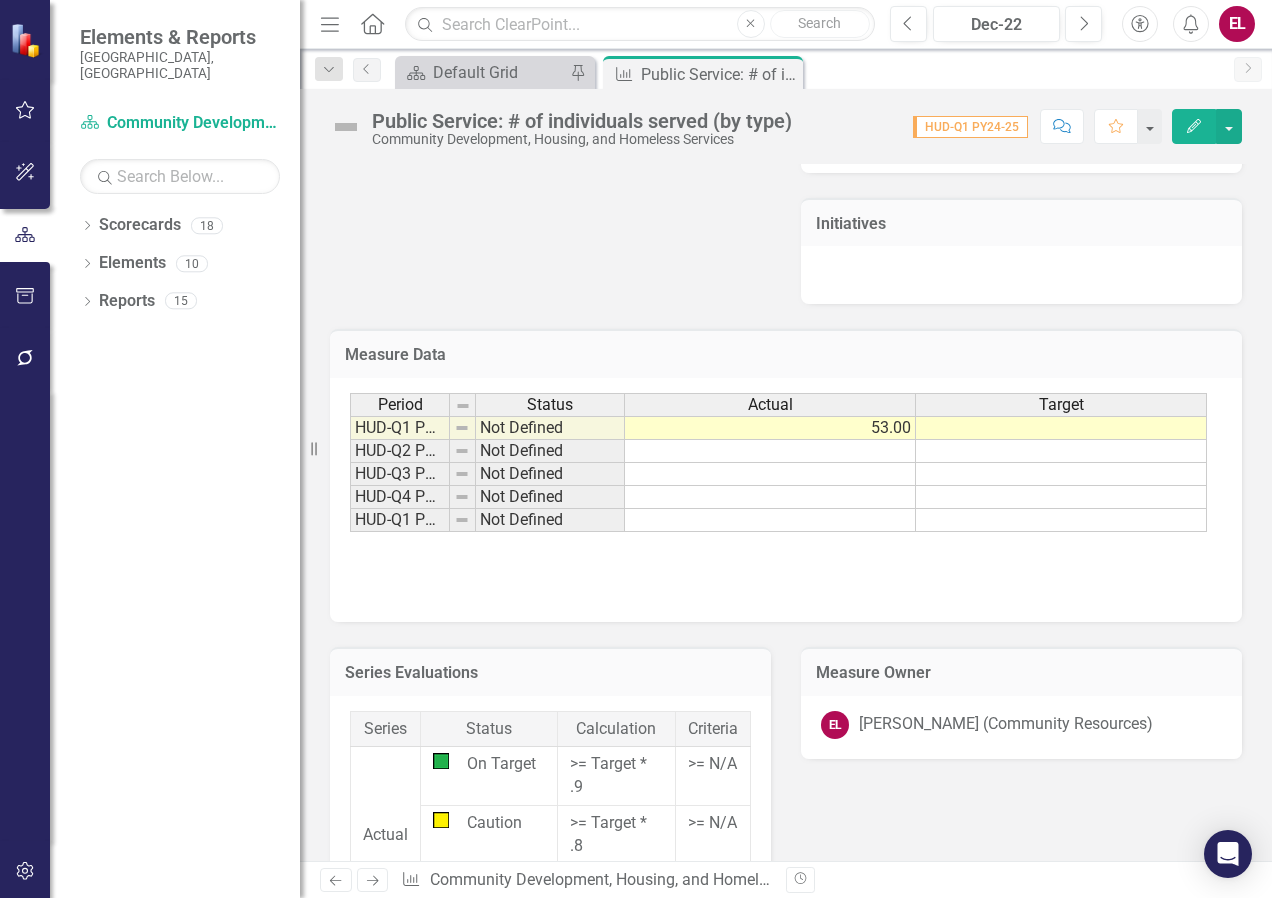 click at bounding box center [770, 451] 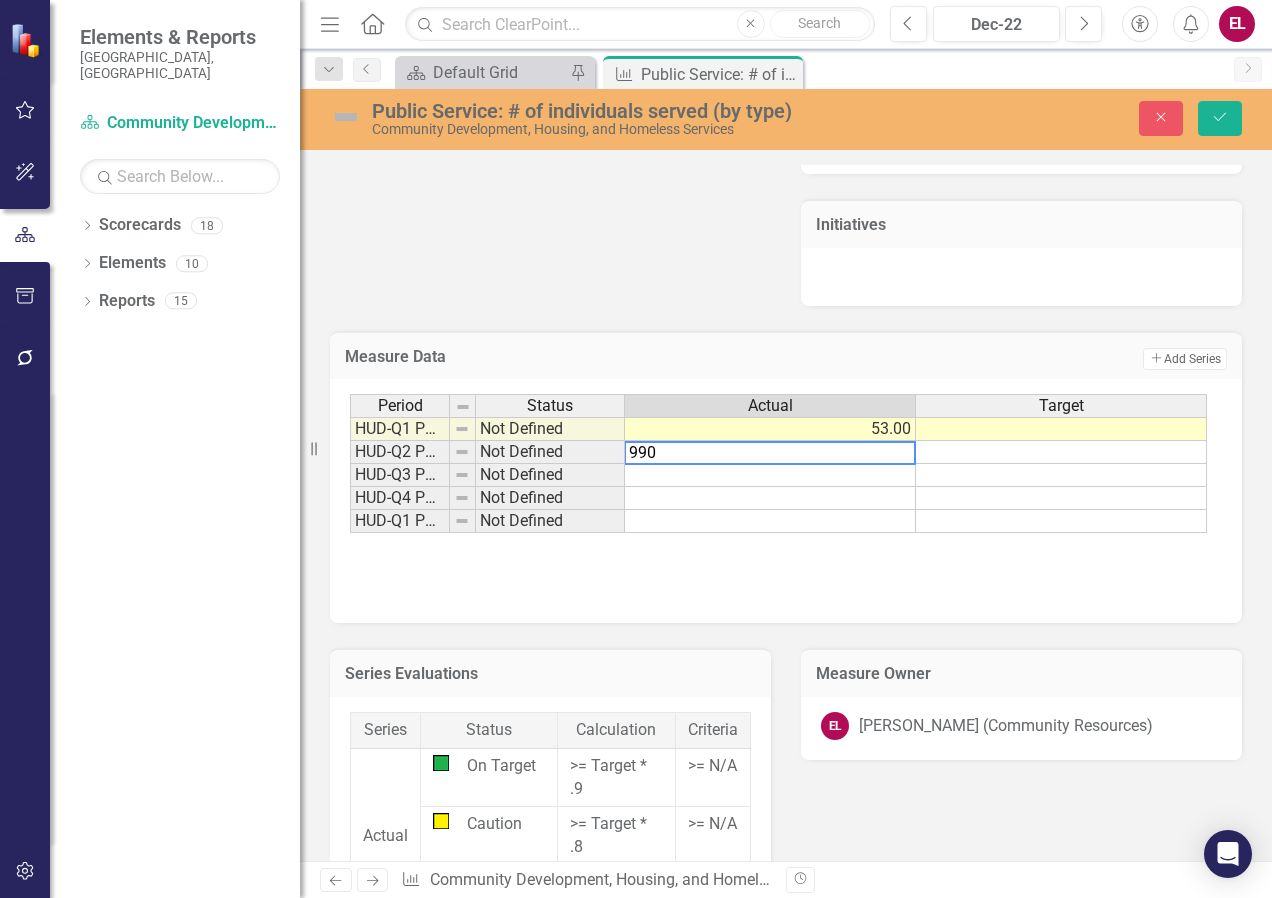 type on "990" 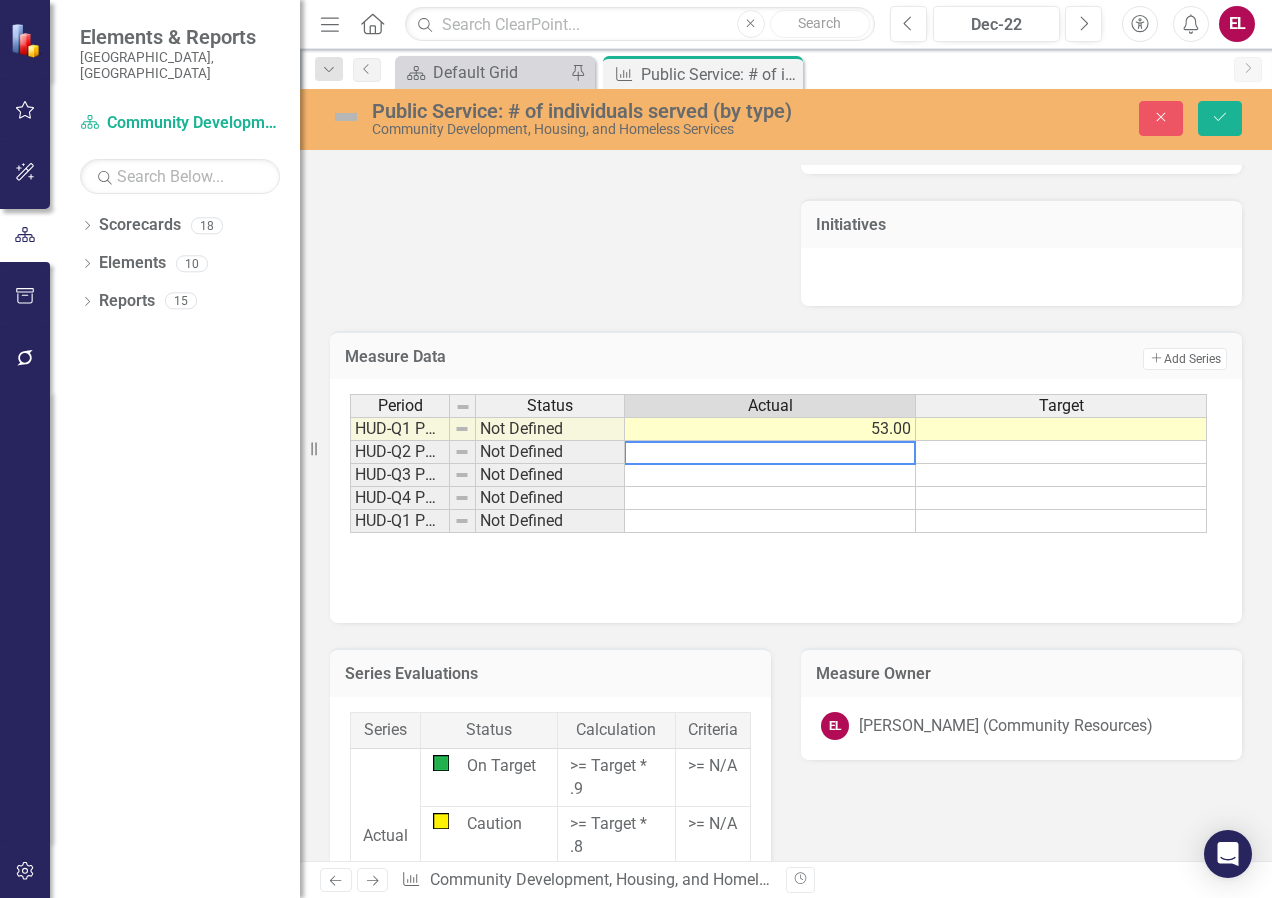 click at bounding box center (1061, 452) 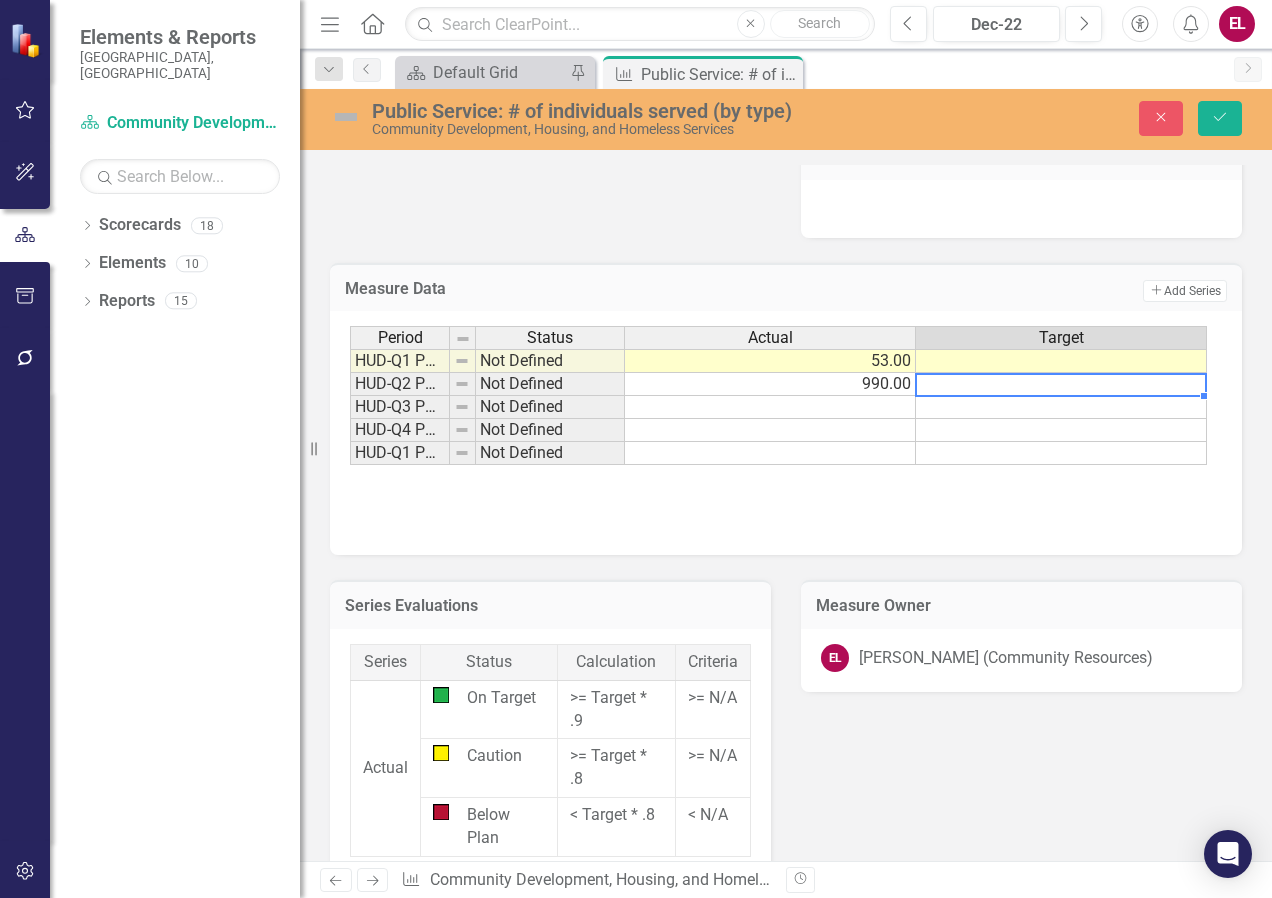 scroll, scrollTop: 803, scrollLeft: 0, axis: vertical 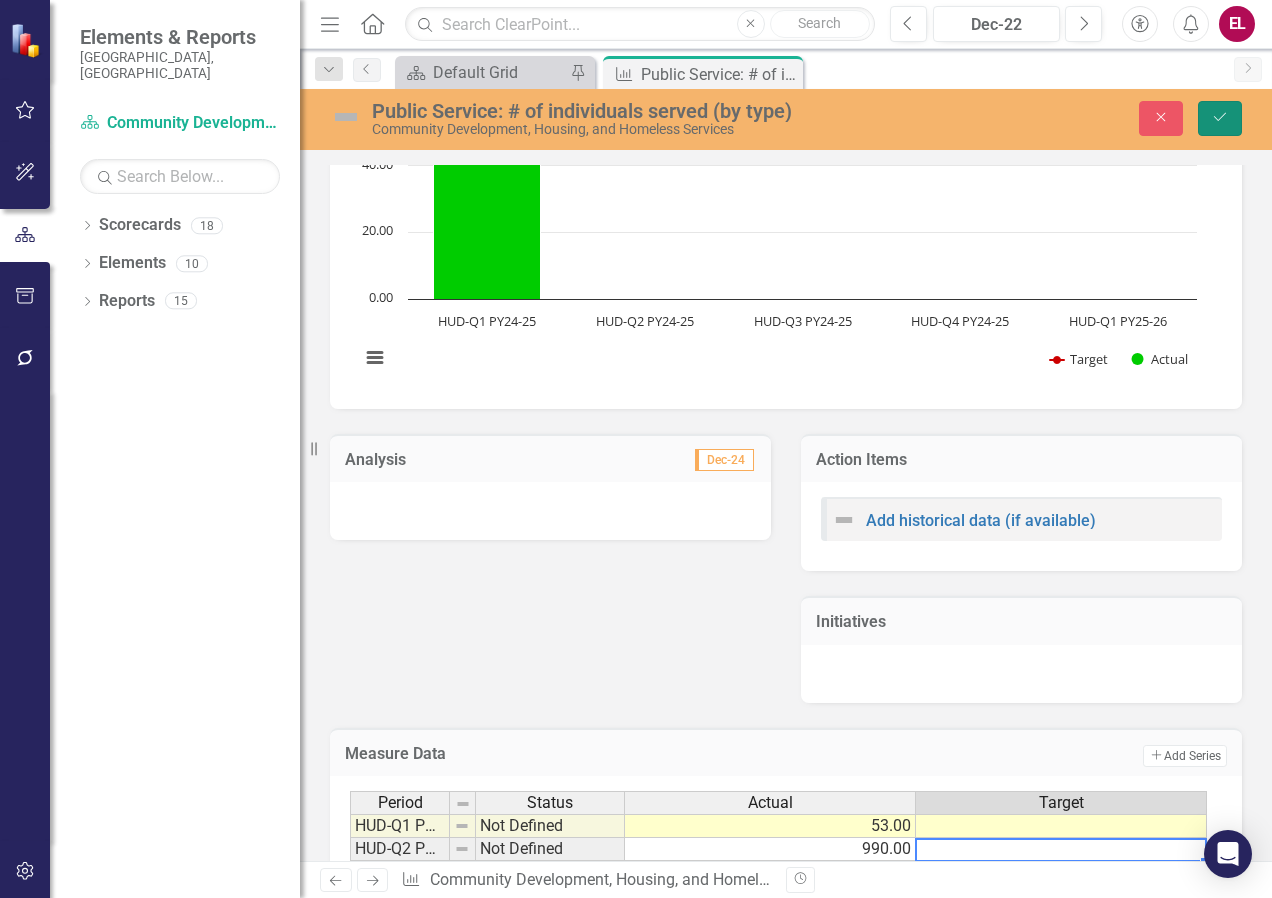 click on "Save" at bounding box center [1220, 118] 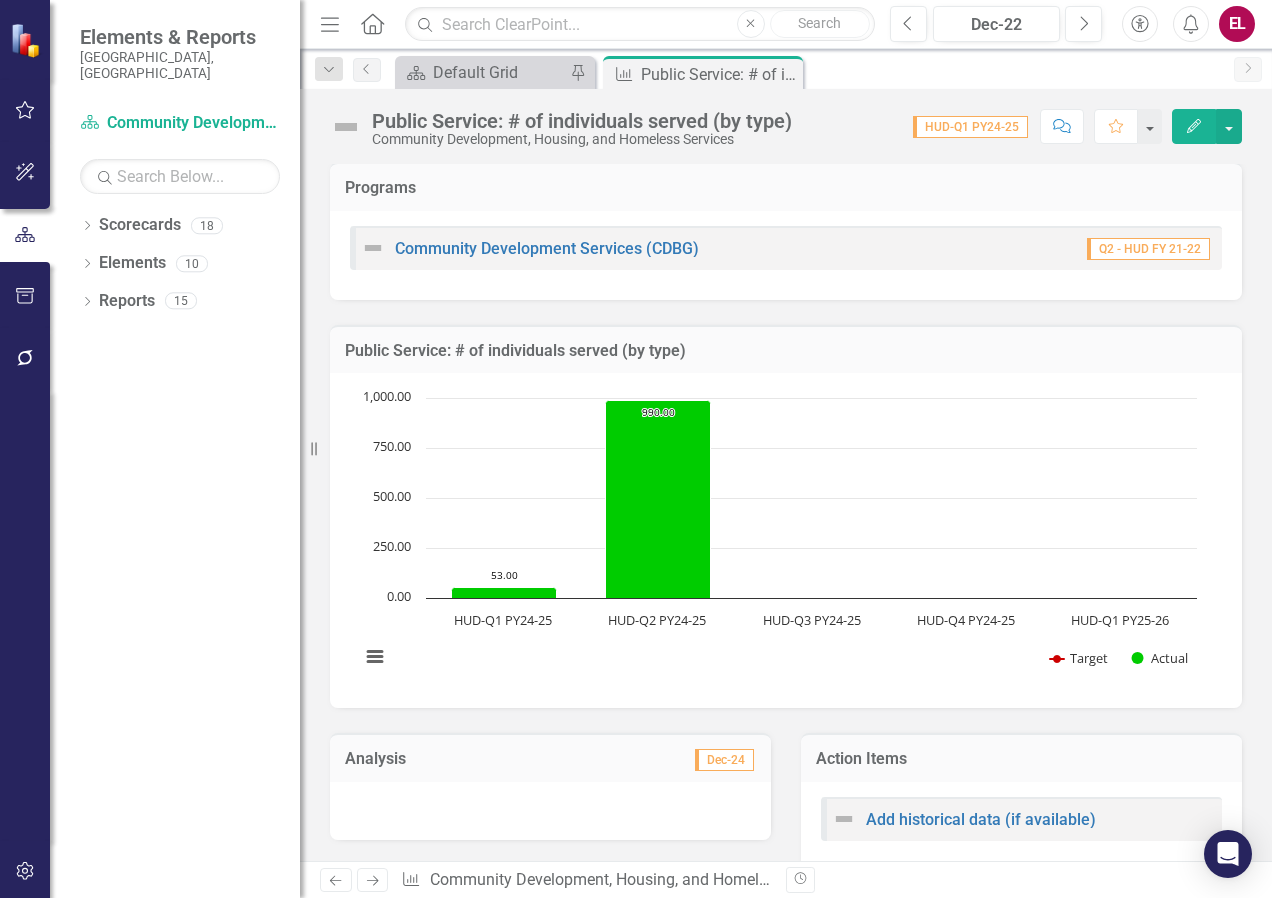 scroll, scrollTop: 0, scrollLeft: 0, axis: both 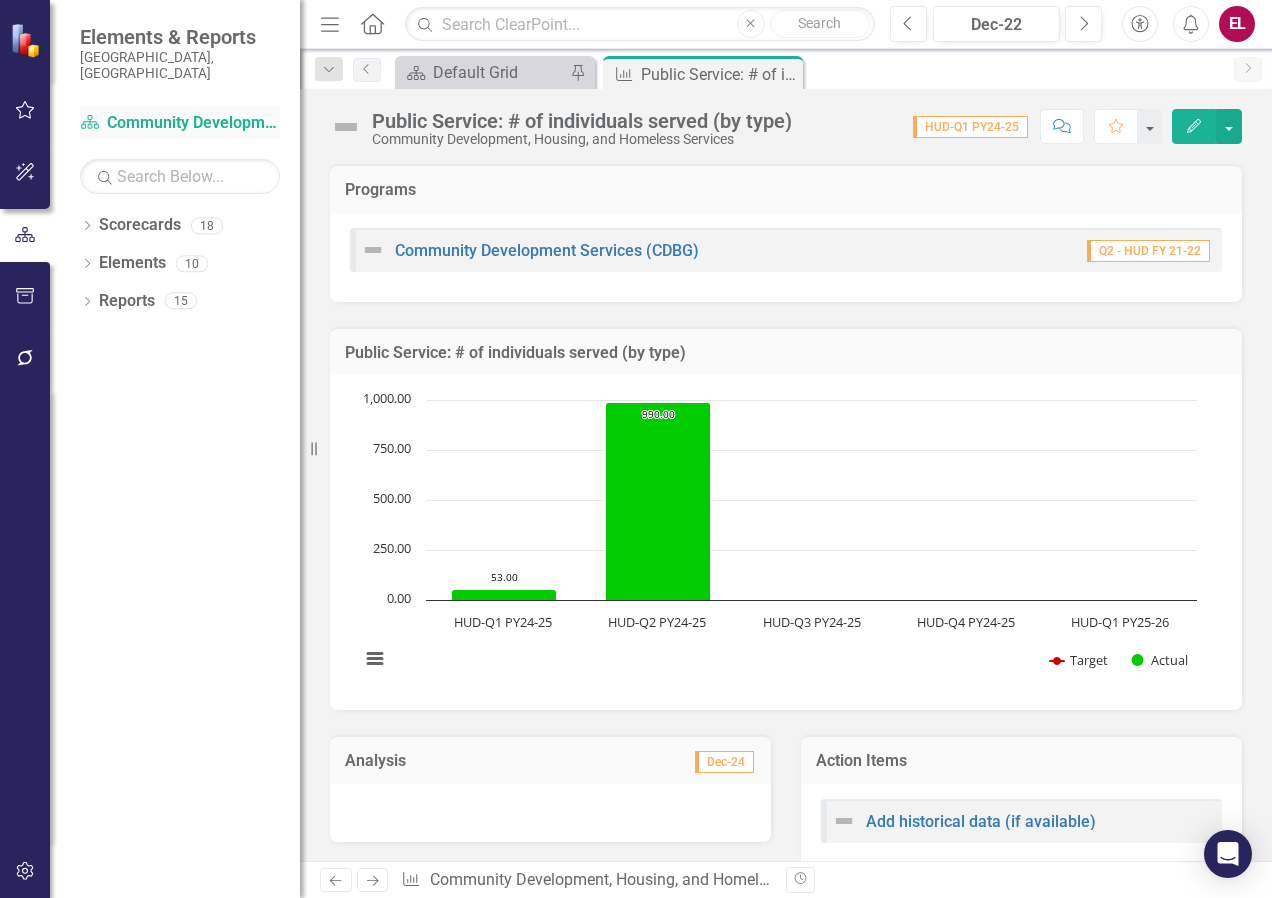 click on "Scorecard Community Development, Housing, and Homeless Services" at bounding box center (180, 123) 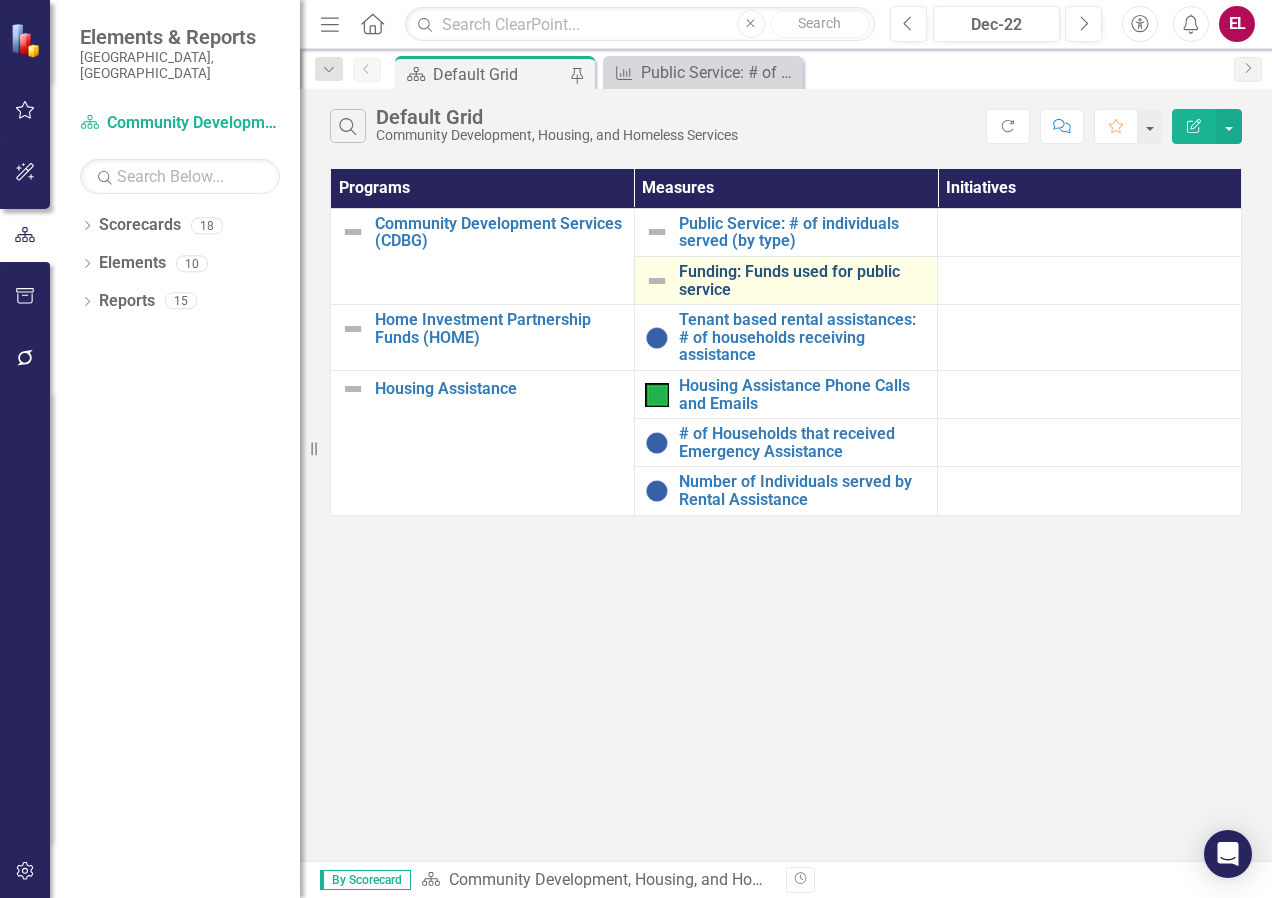 click on "Funding: Funds used for public service" at bounding box center [803, 280] 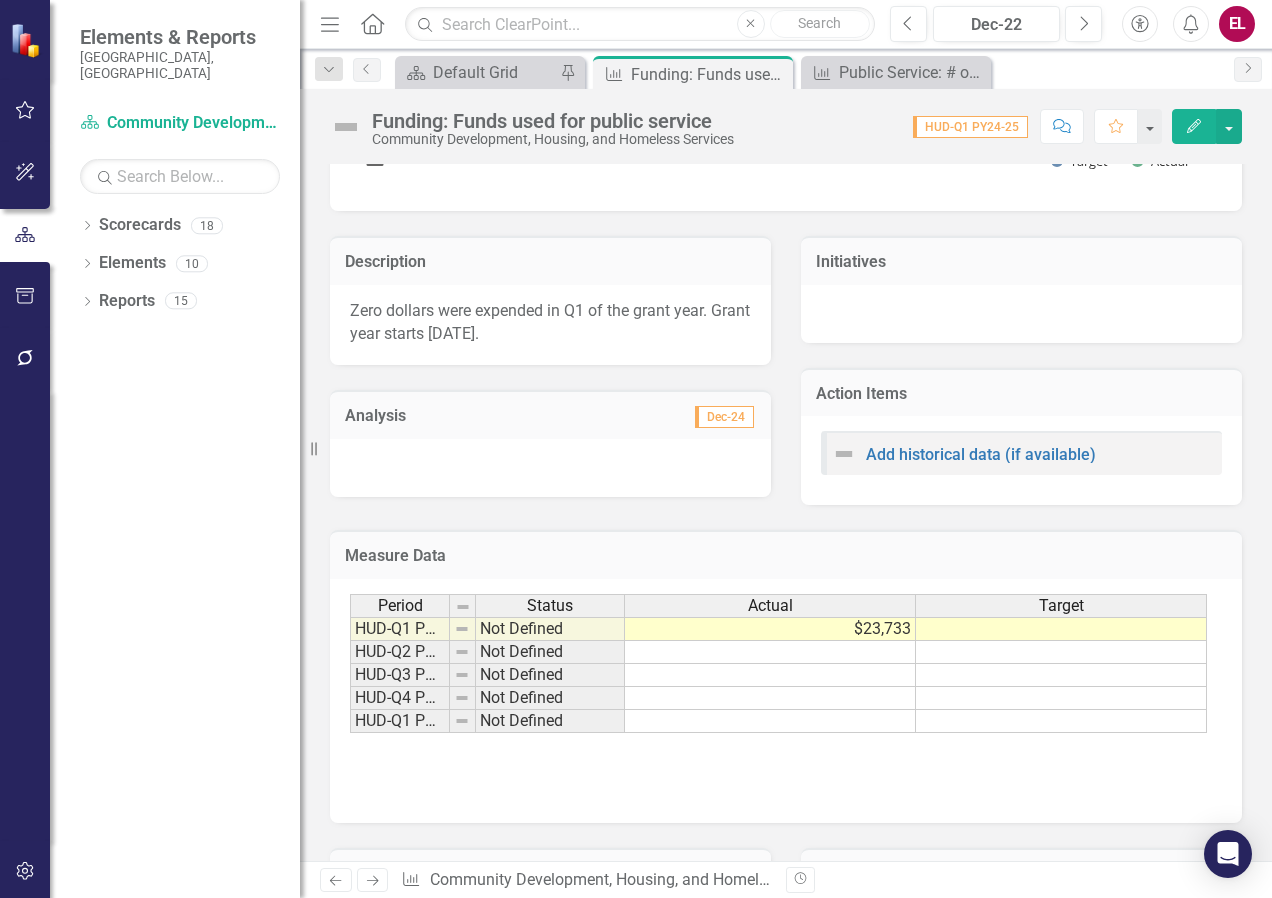 scroll, scrollTop: 500, scrollLeft: 0, axis: vertical 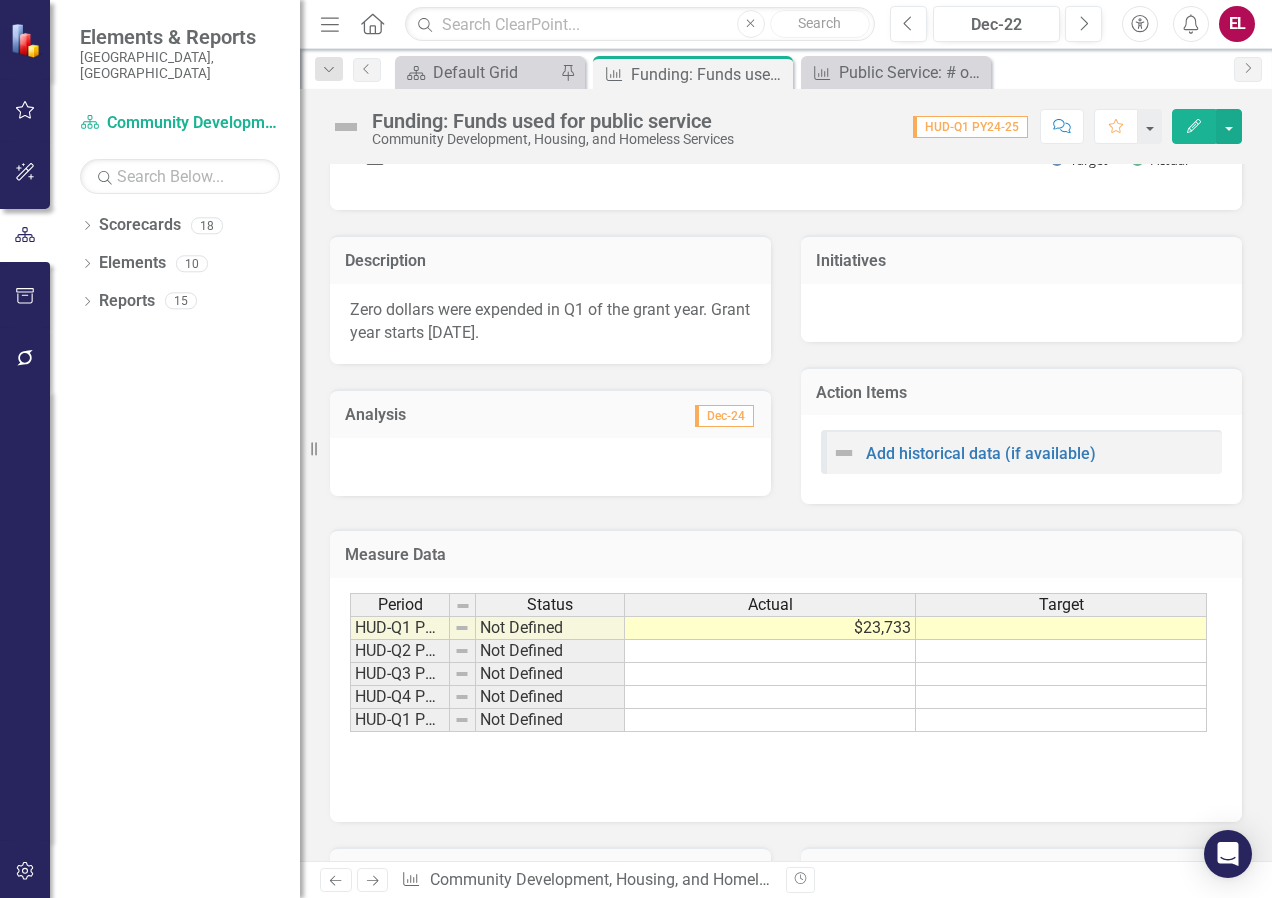 click at bounding box center (770, 651) 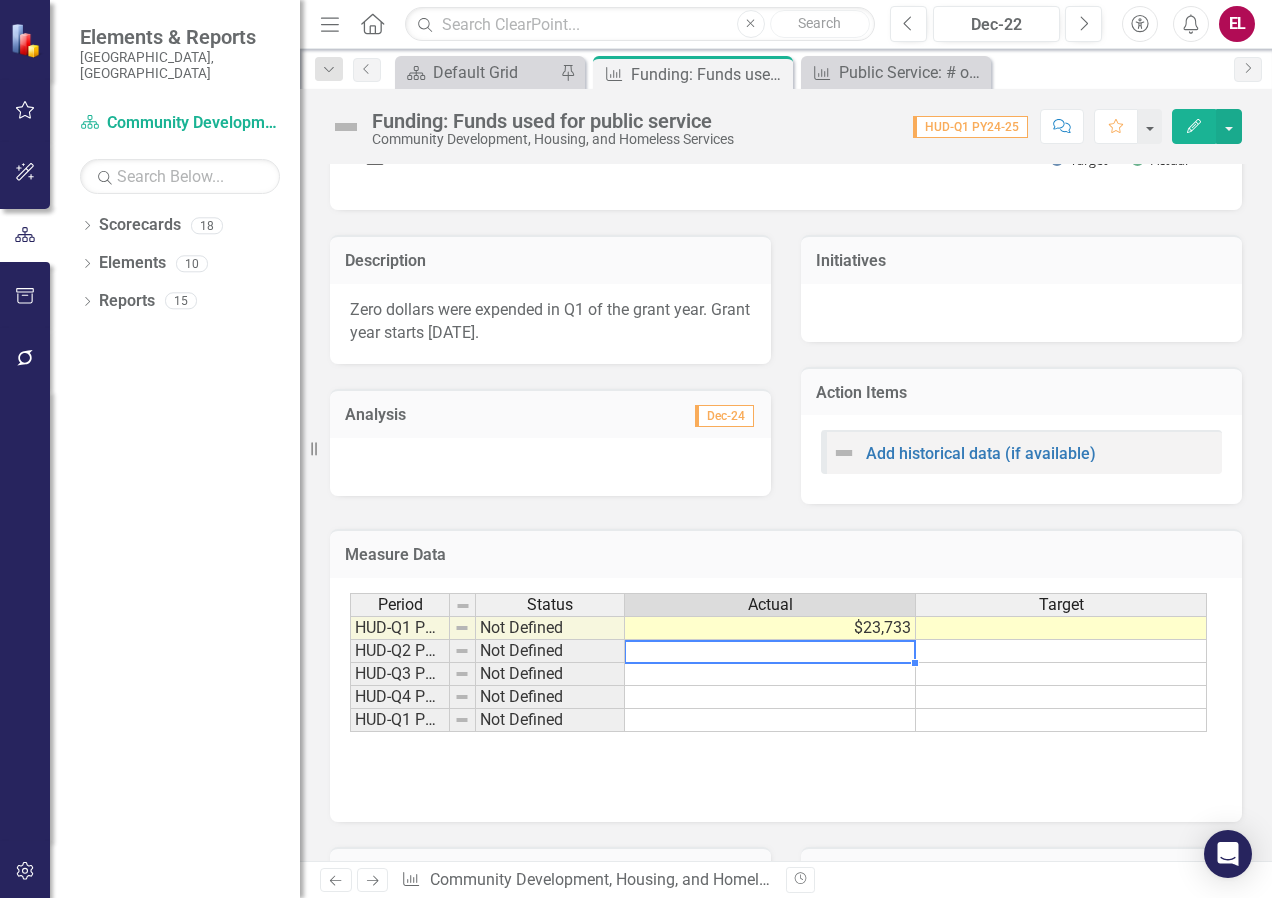 click at bounding box center [770, 651] 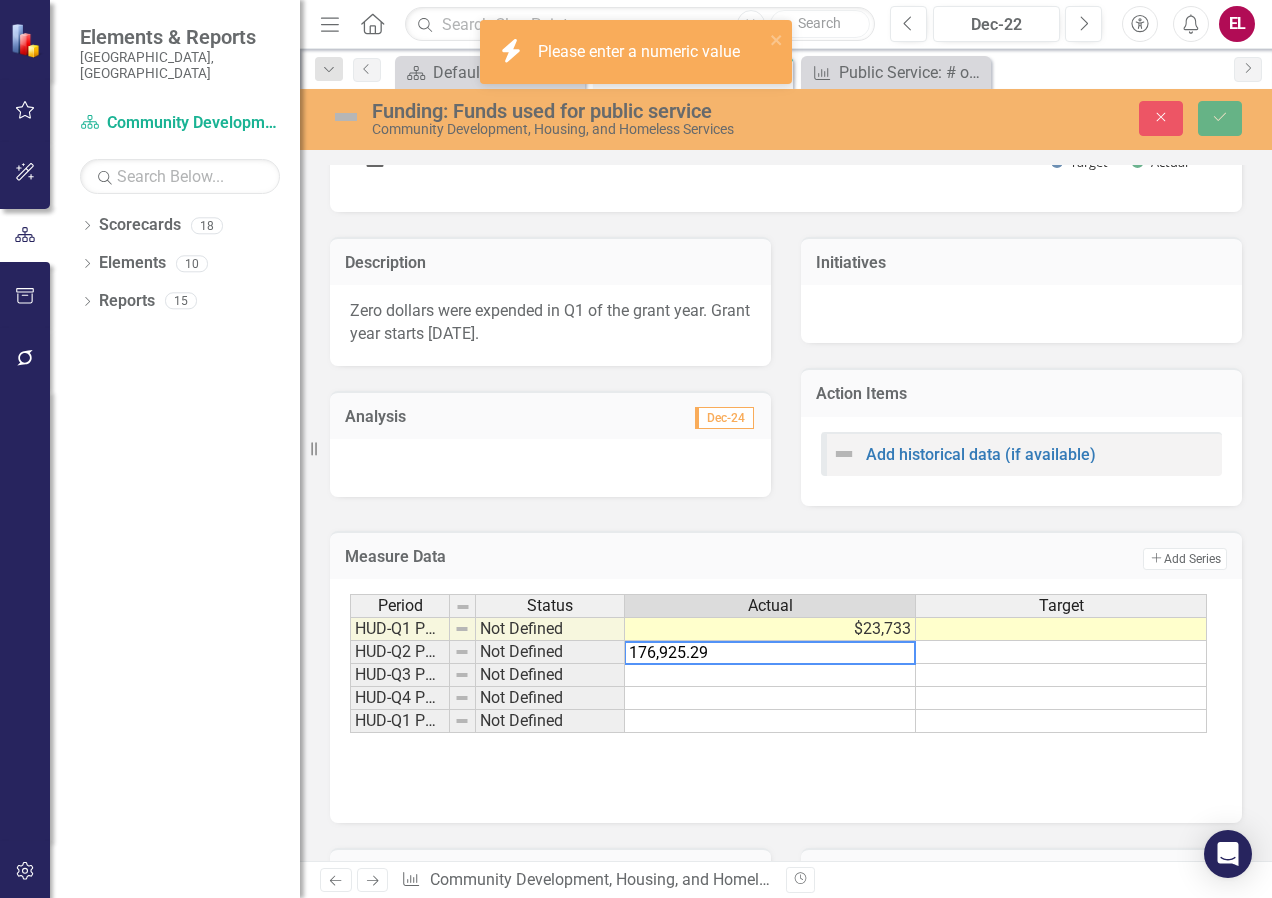 click on "Period Status Actual Target HUD-Q1 PY24-25 Not Defined $23,733 HUD-Q2 PY24-25 Not Defined HUD-Q3 PY24-25 Not Defined HUD-Q4 PY24-25 Not Defined HUD-Q1 PY25-26 Not Defined Period Status Actual Target Period Status HUD-Q1 PY24-25 Not Defined HUD-Q2 PY24-25 Not Defined HUD-Q3 PY24-25 Not Defined HUD-Q4 PY24-25 Not Defined HUD-Q1 PY25-26 Not Defined Period Status 176,925.29" at bounding box center (786, 694) 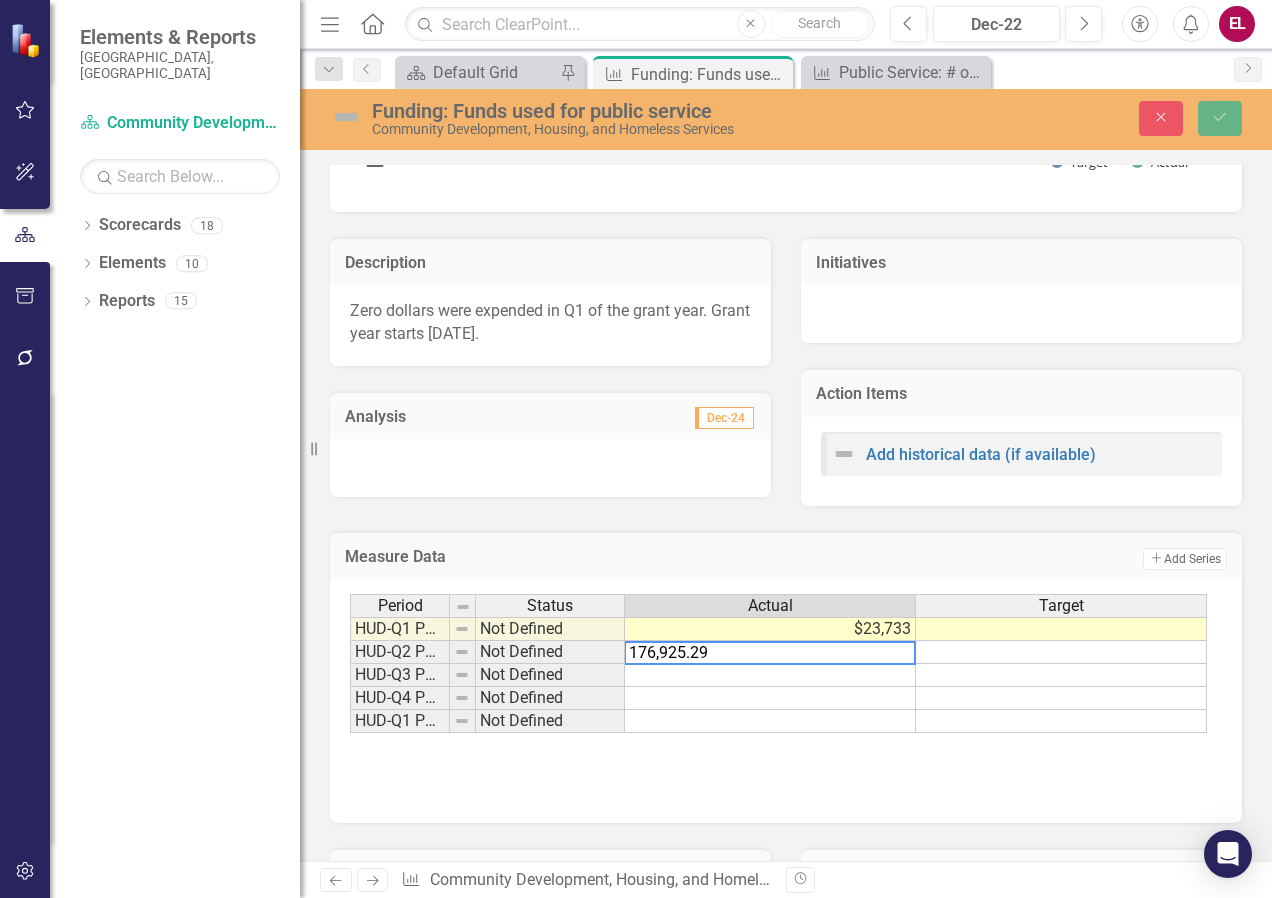 drag, startPoint x: 717, startPoint y: 646, endPoint x: 685, endPoint y: 647, distance: 32.01562 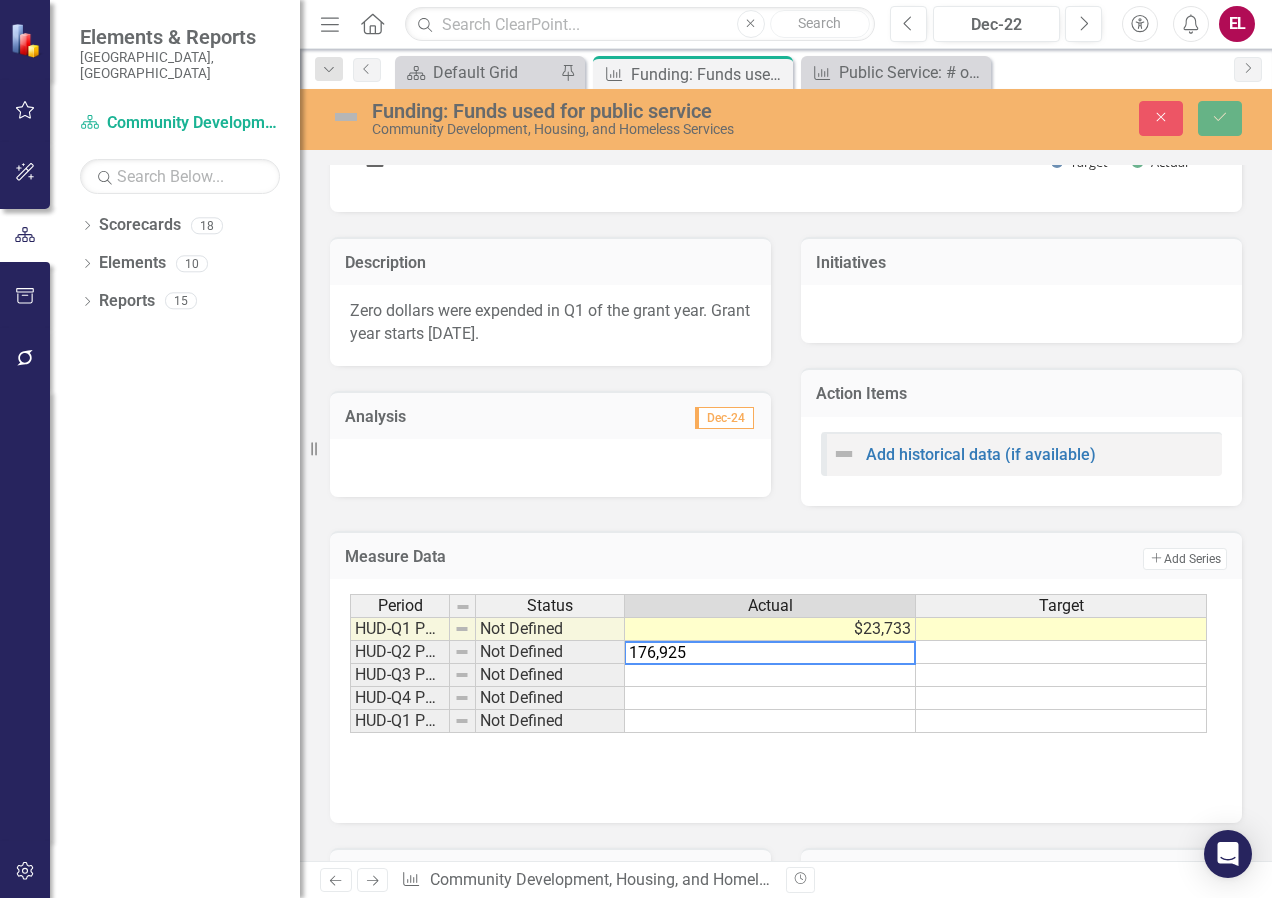 click on "176,925" at bounding box center (770, 653) 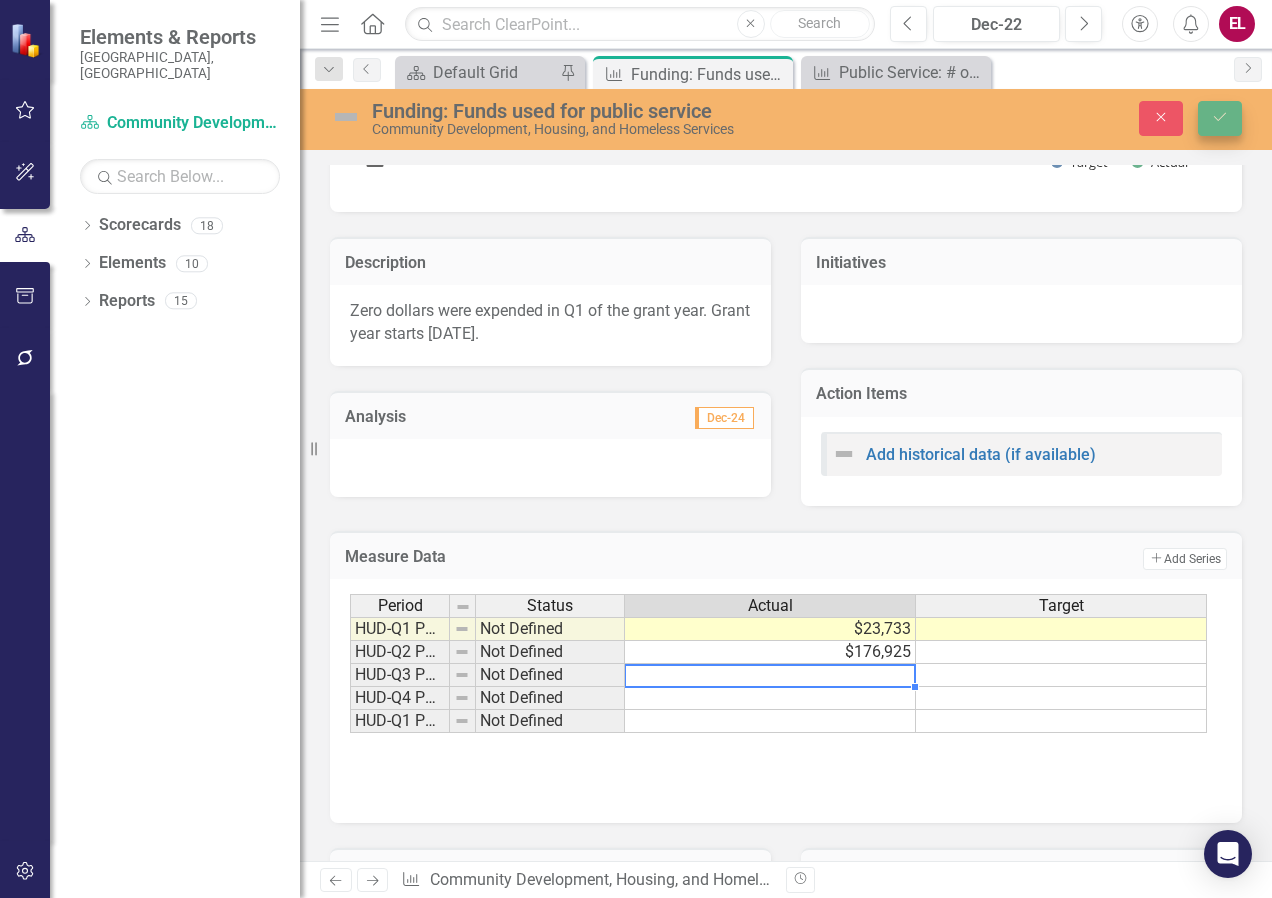 type 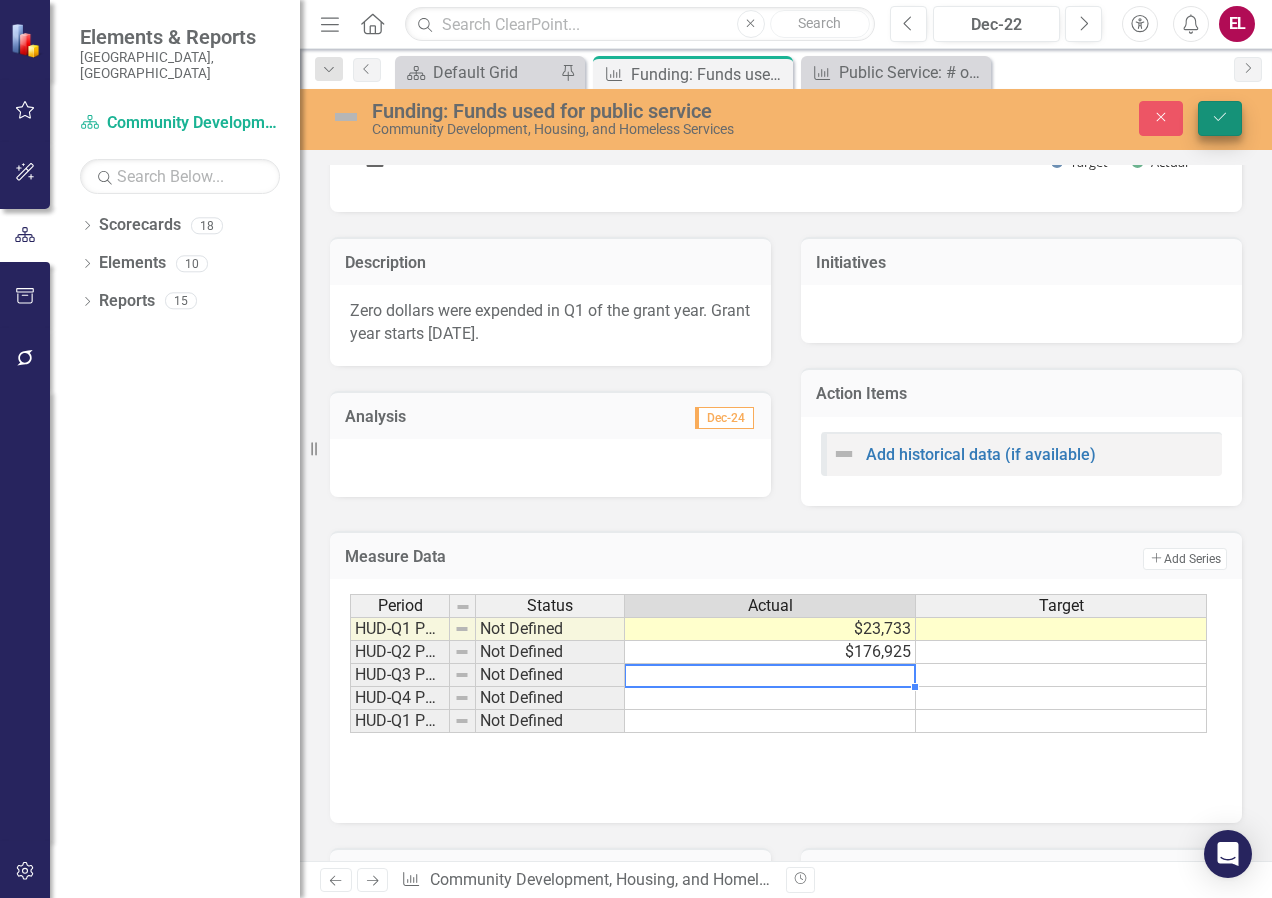 click on "Save" 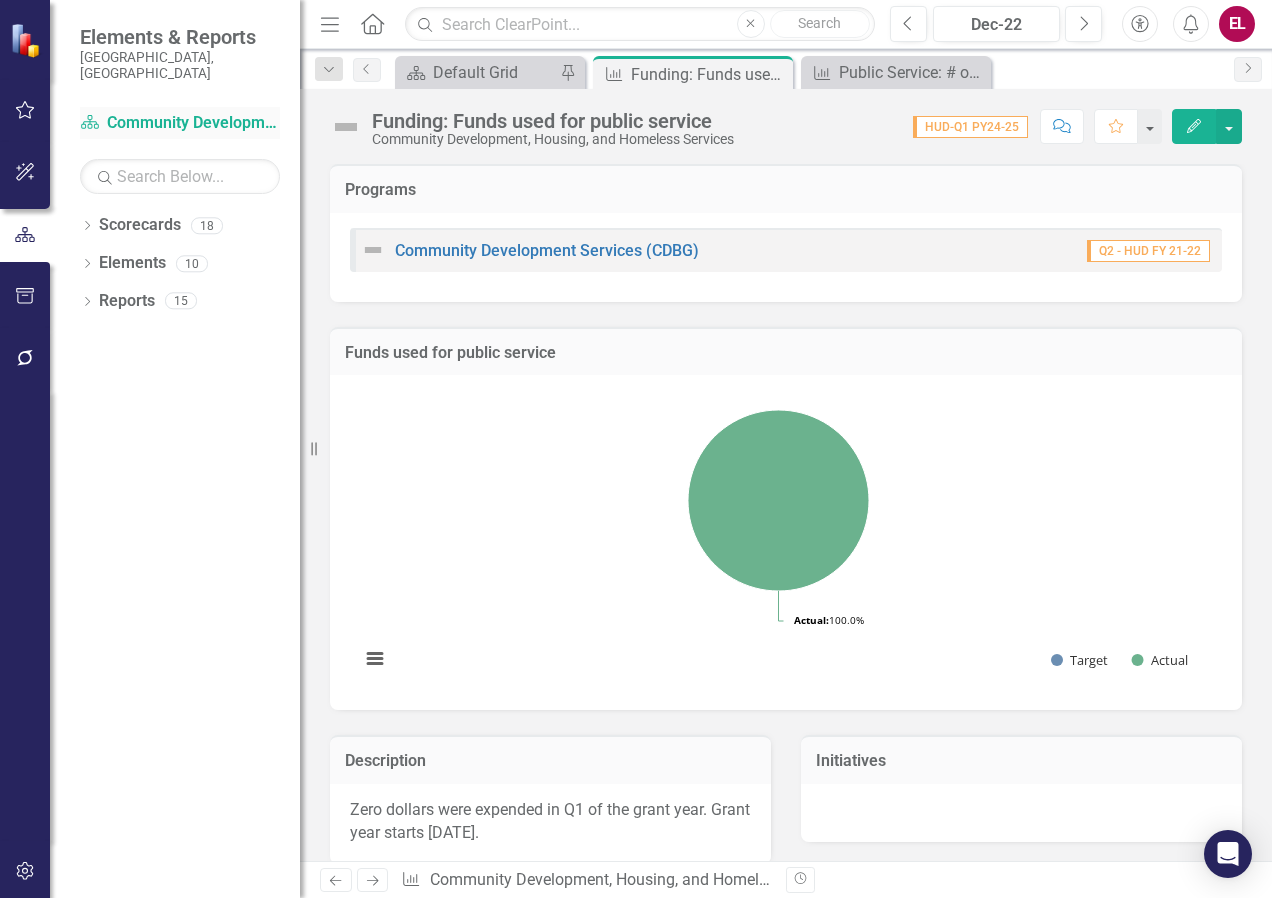 click on "Scorecard Community Development, Housing, and Homeless Services" at bounding box center (180, 123) 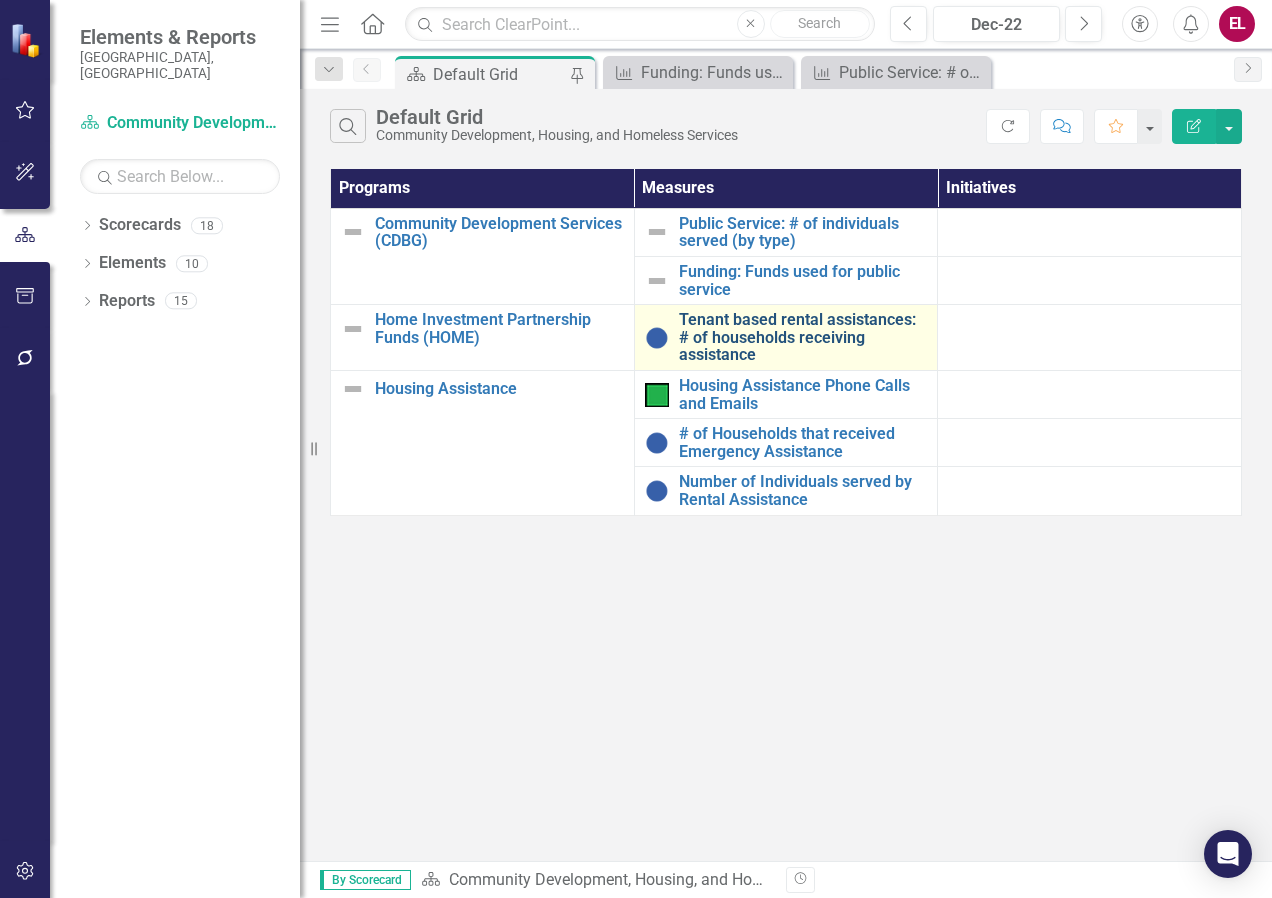 click on "Tenant based rental assistances: #  of households receiving assistance" at bounding box center (803, 337) 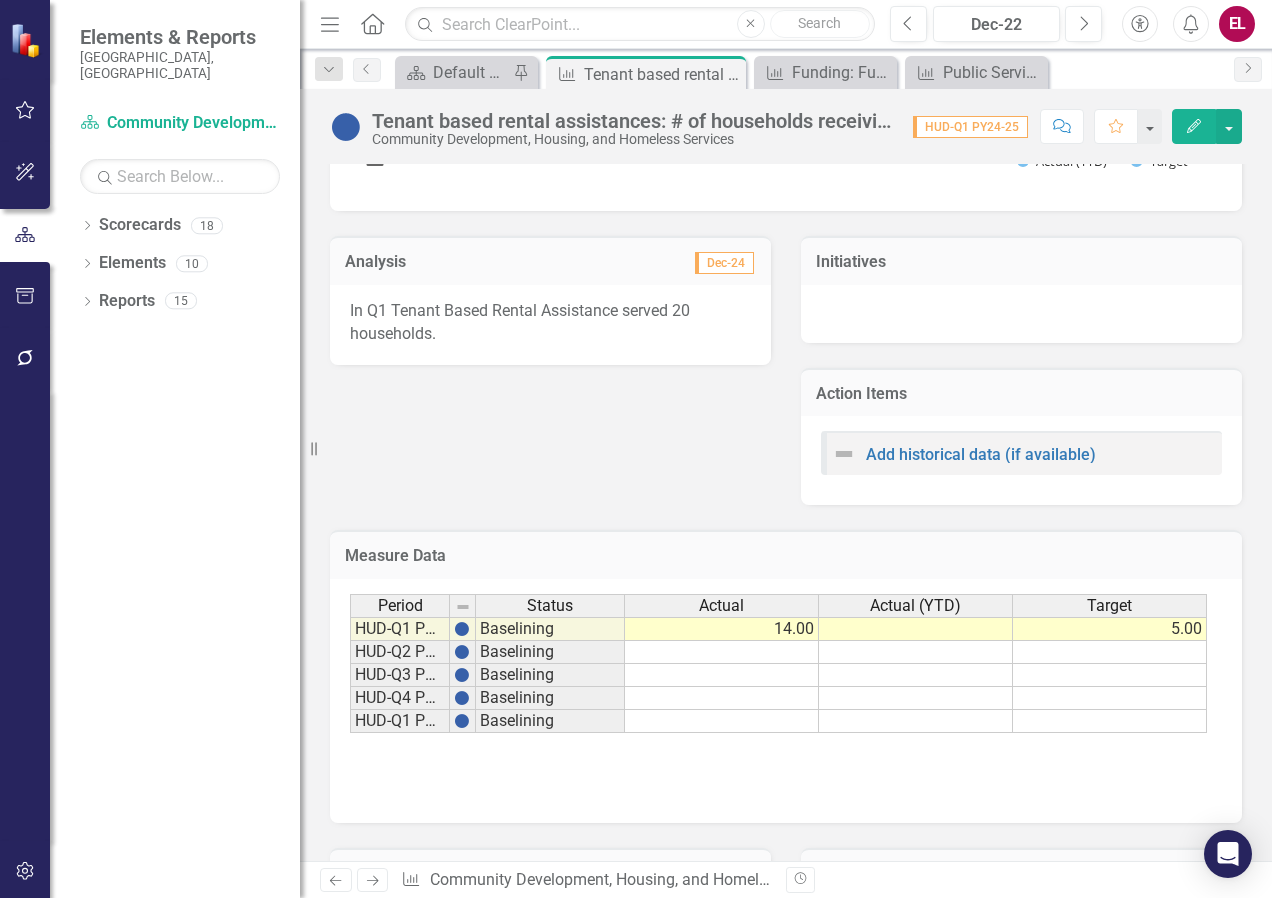 scroll, scrollTop: 500, scrollLeft: 0, axis: vertical 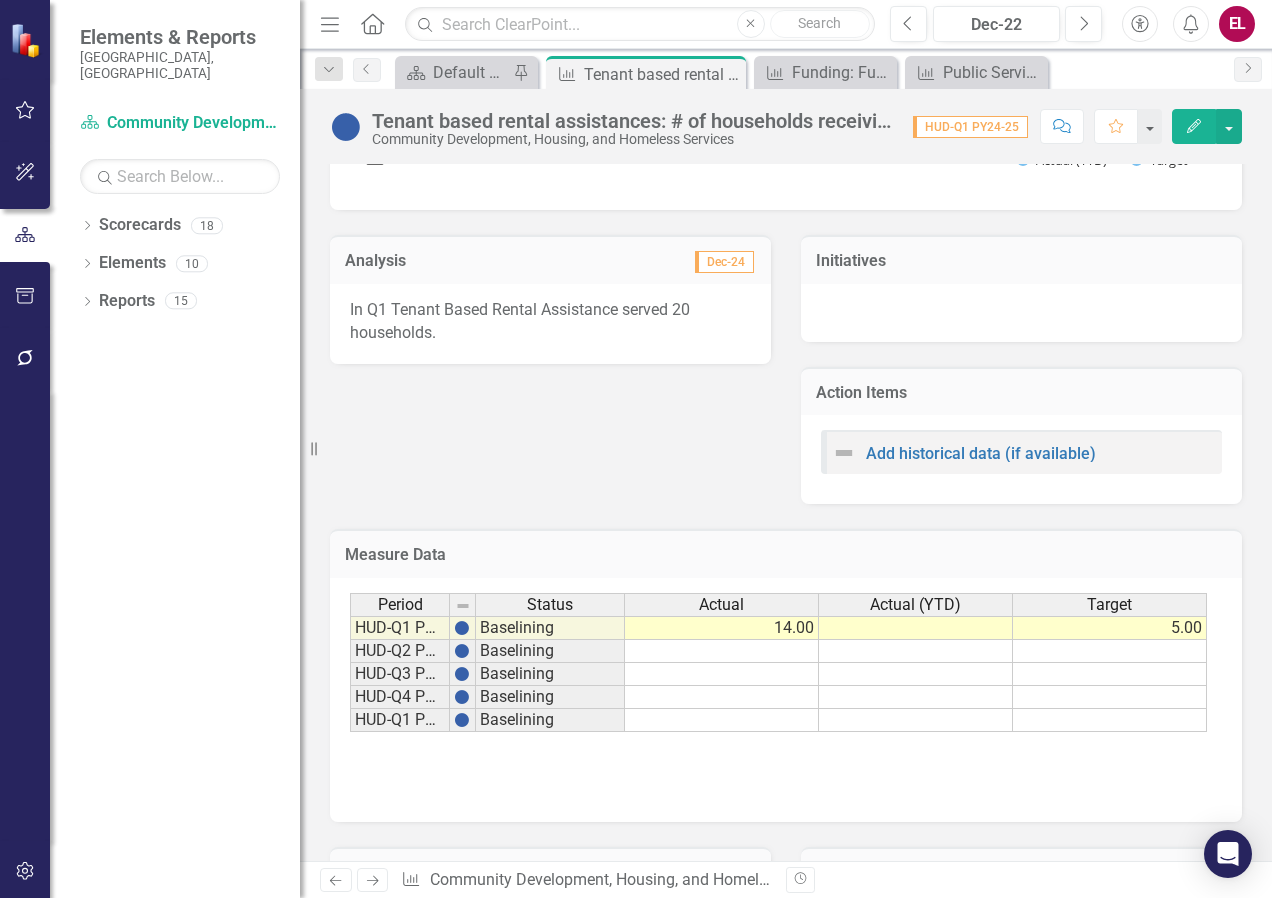 click at bounding box center [722, 651] 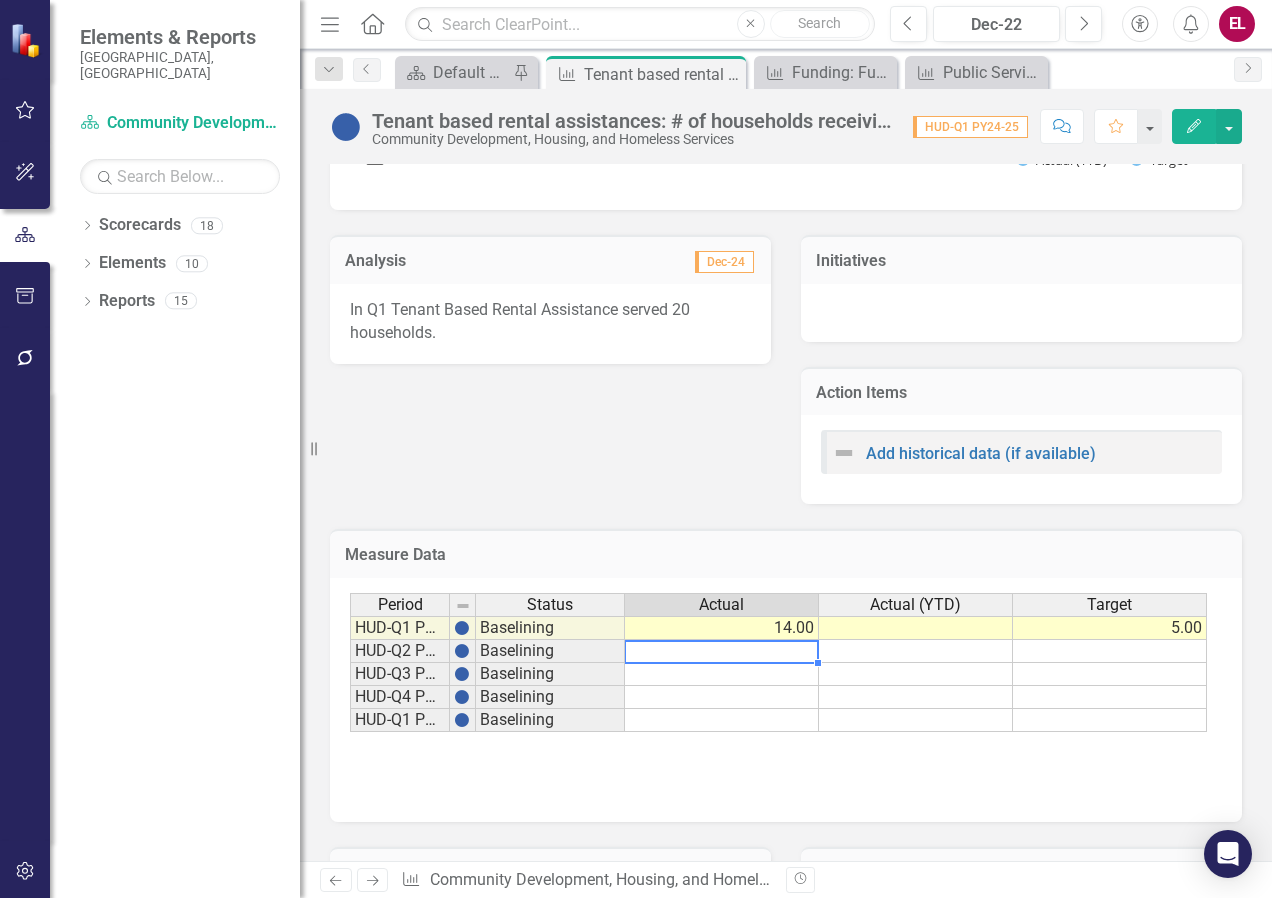 click at bounding box center (722, 651) 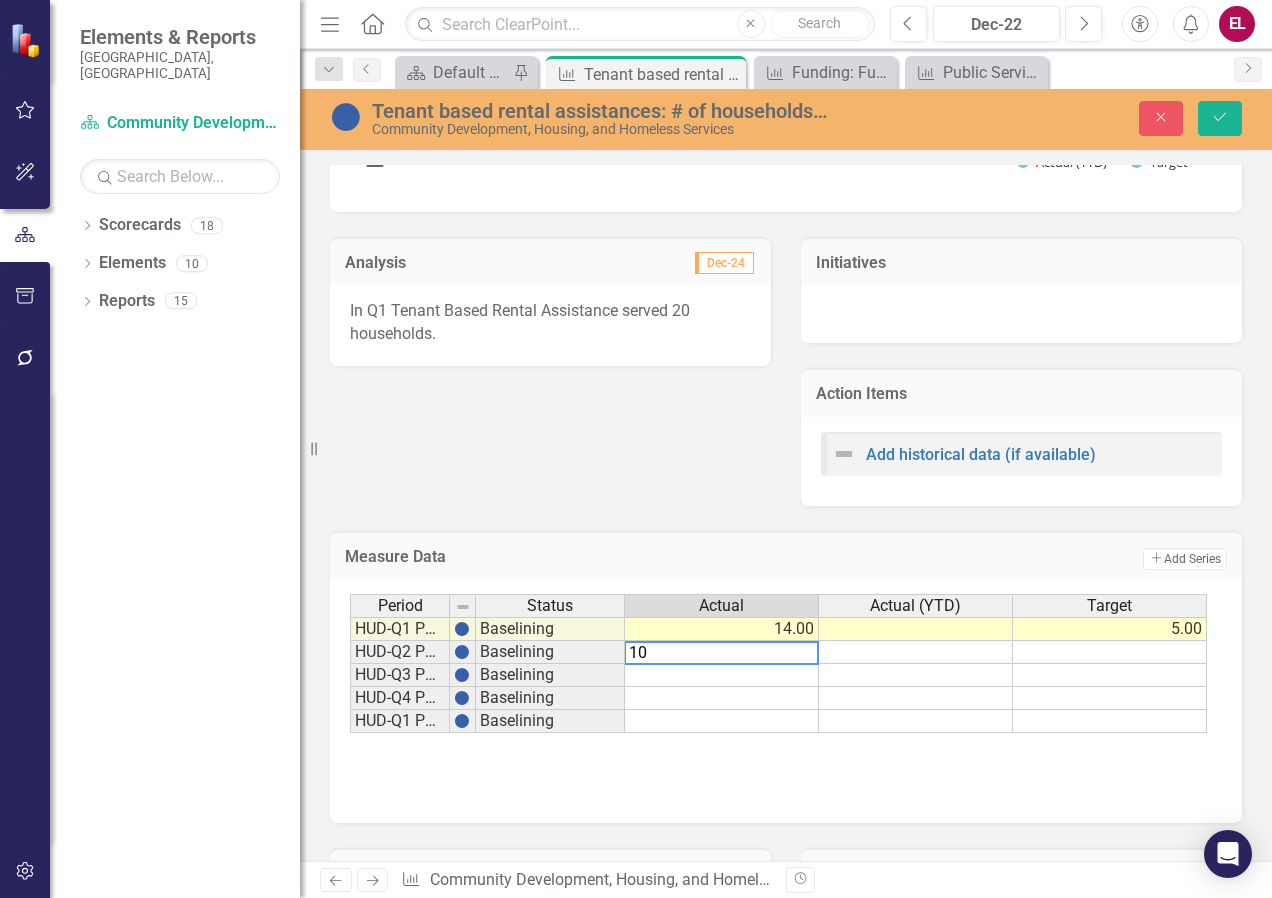type on "10" 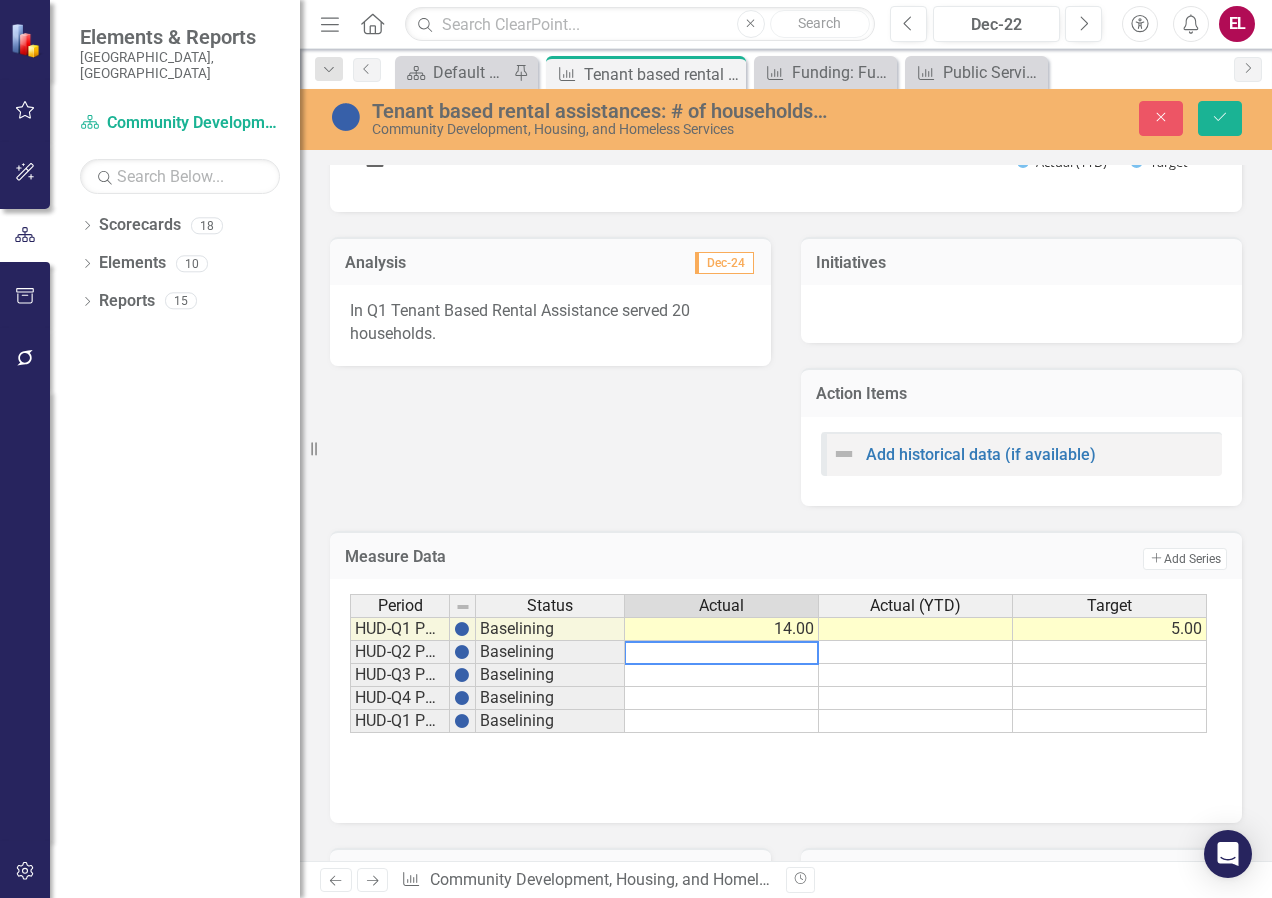 click at bounding box center [916, 721] 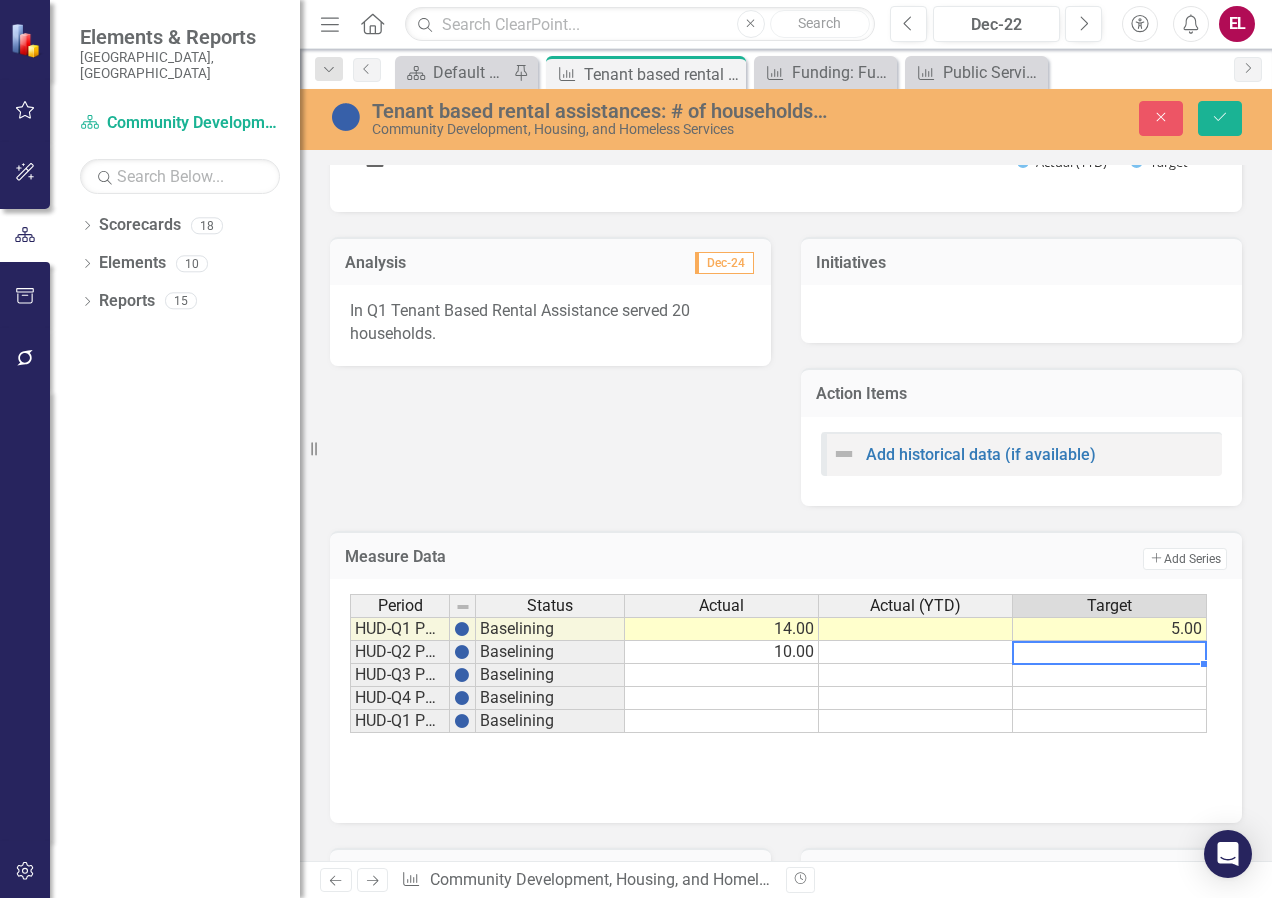 click at bounding box center [1110, 652] 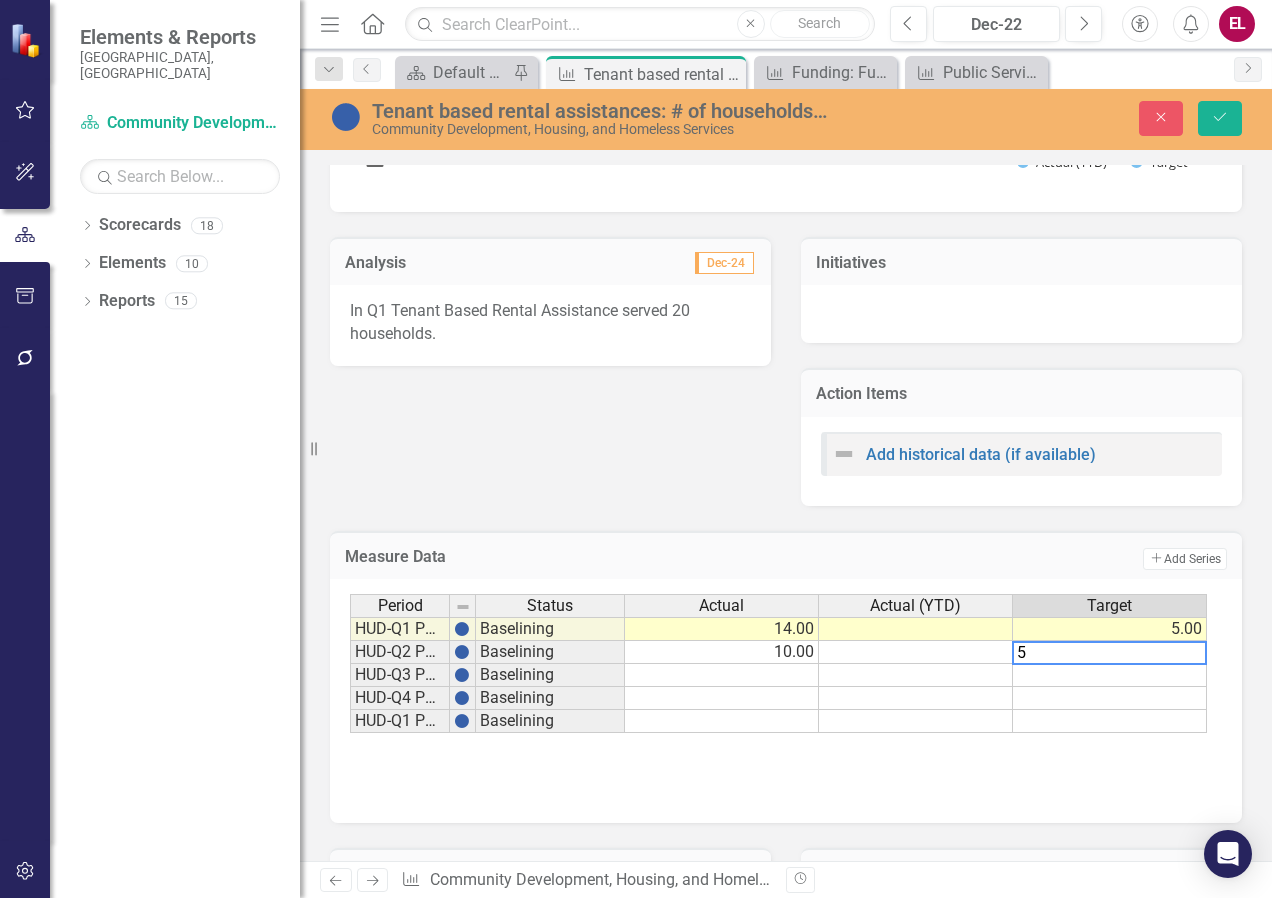 type on "5" 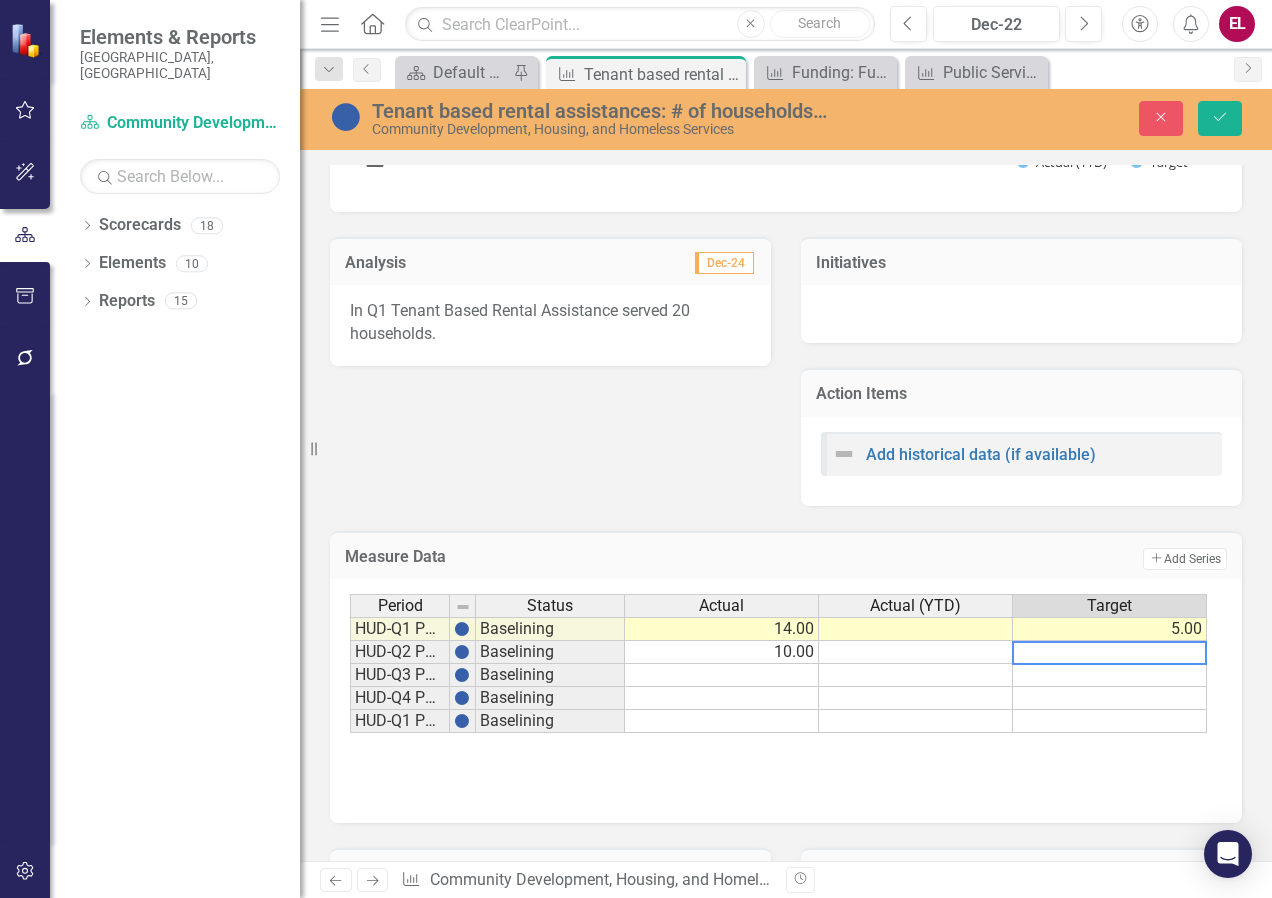 click at bounding box center (1110, 721) 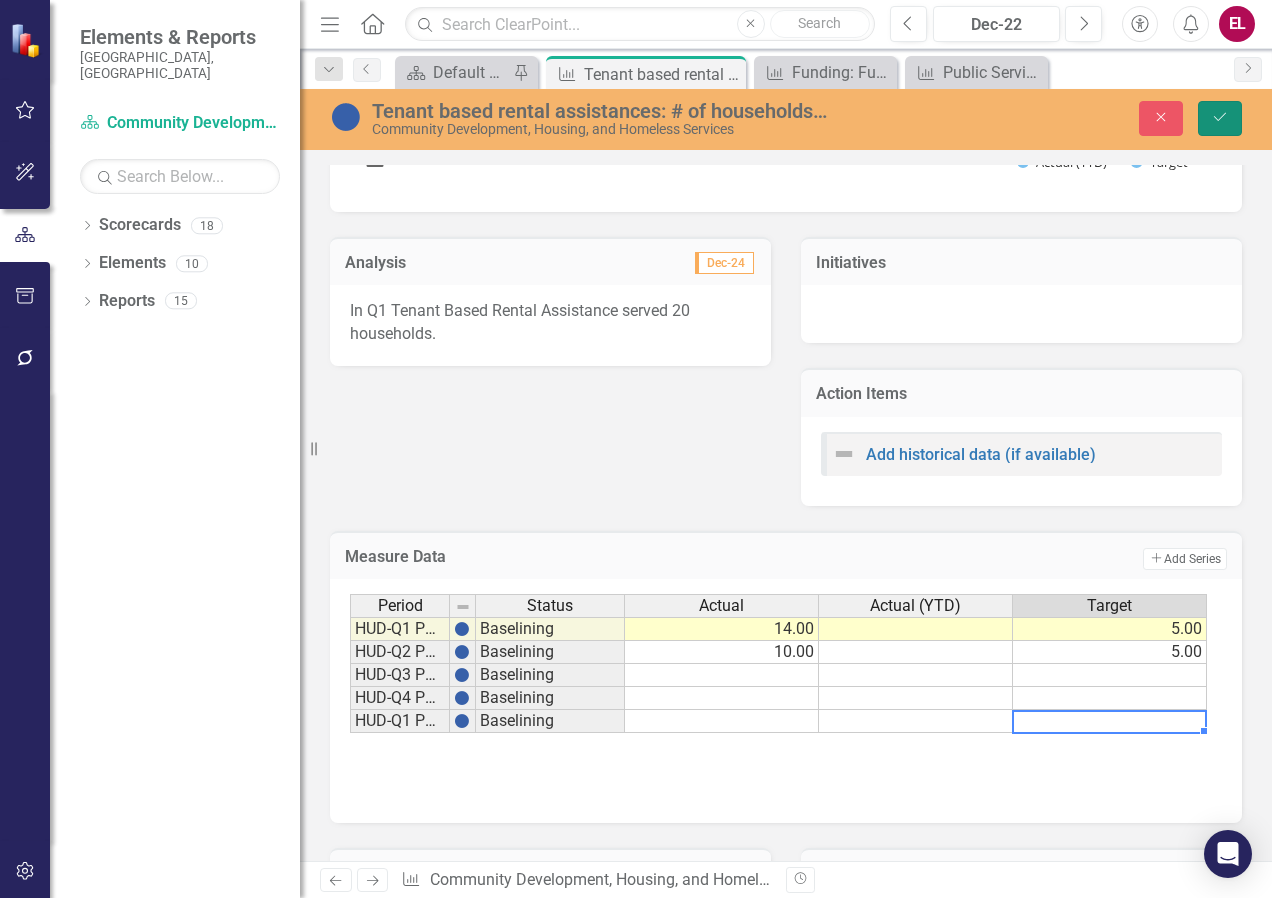 click on "Save" at bounding box center (1220, 118) 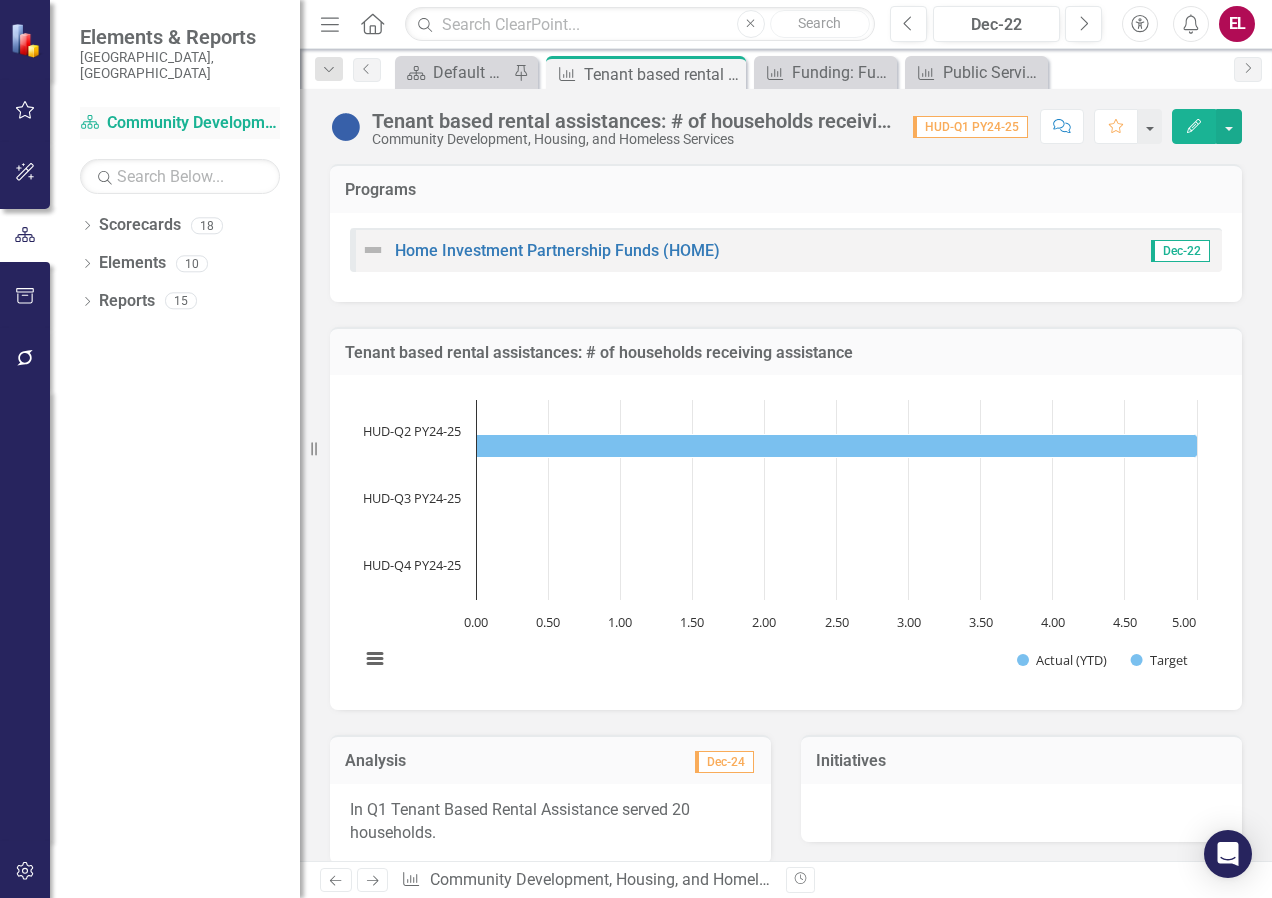 click on "Scorecard Community Development, Housing, and Homeless Services" at bounding box center (180, 123) 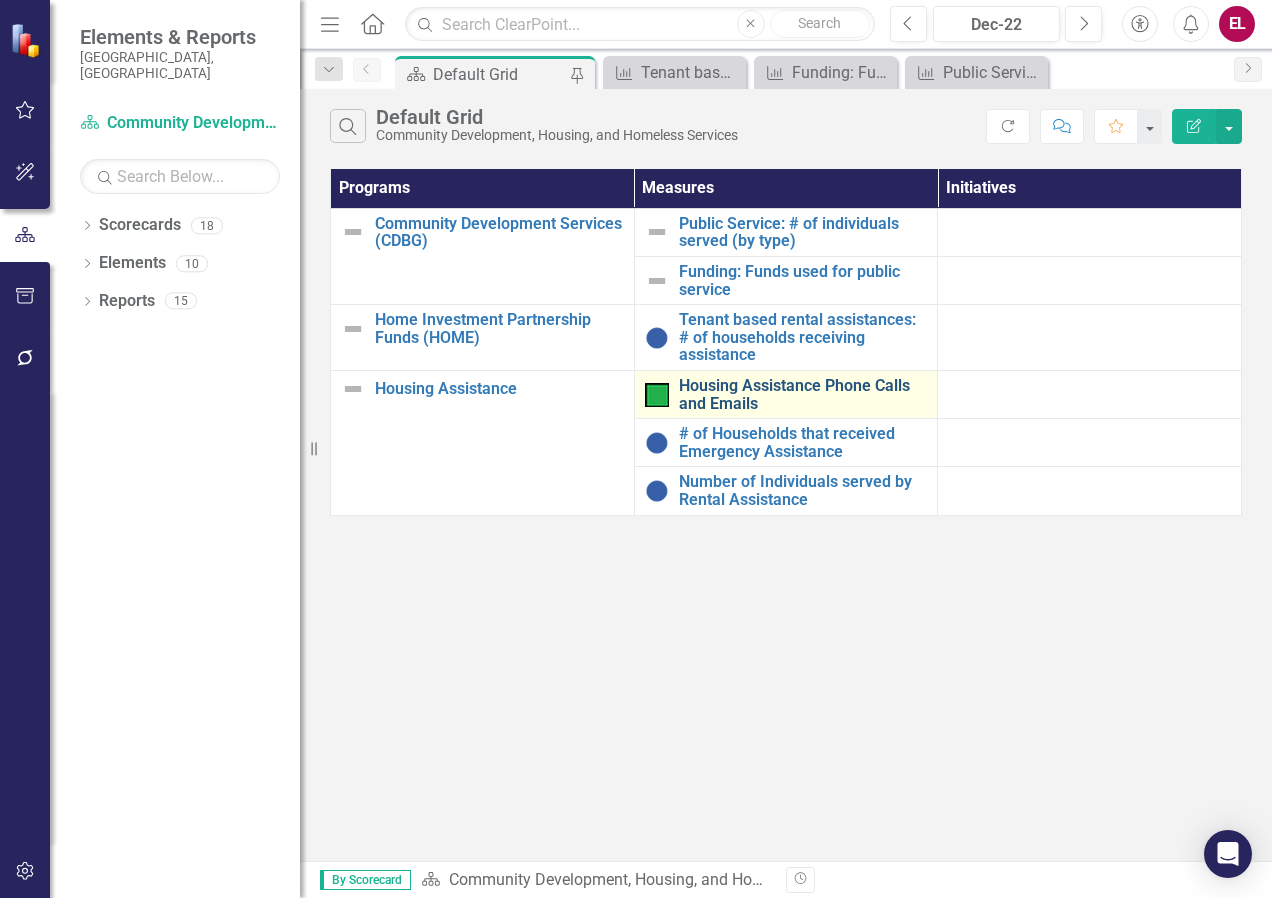 click on "Housing Assistance Phone Calls and Emails" at bounding box center (803, 394) 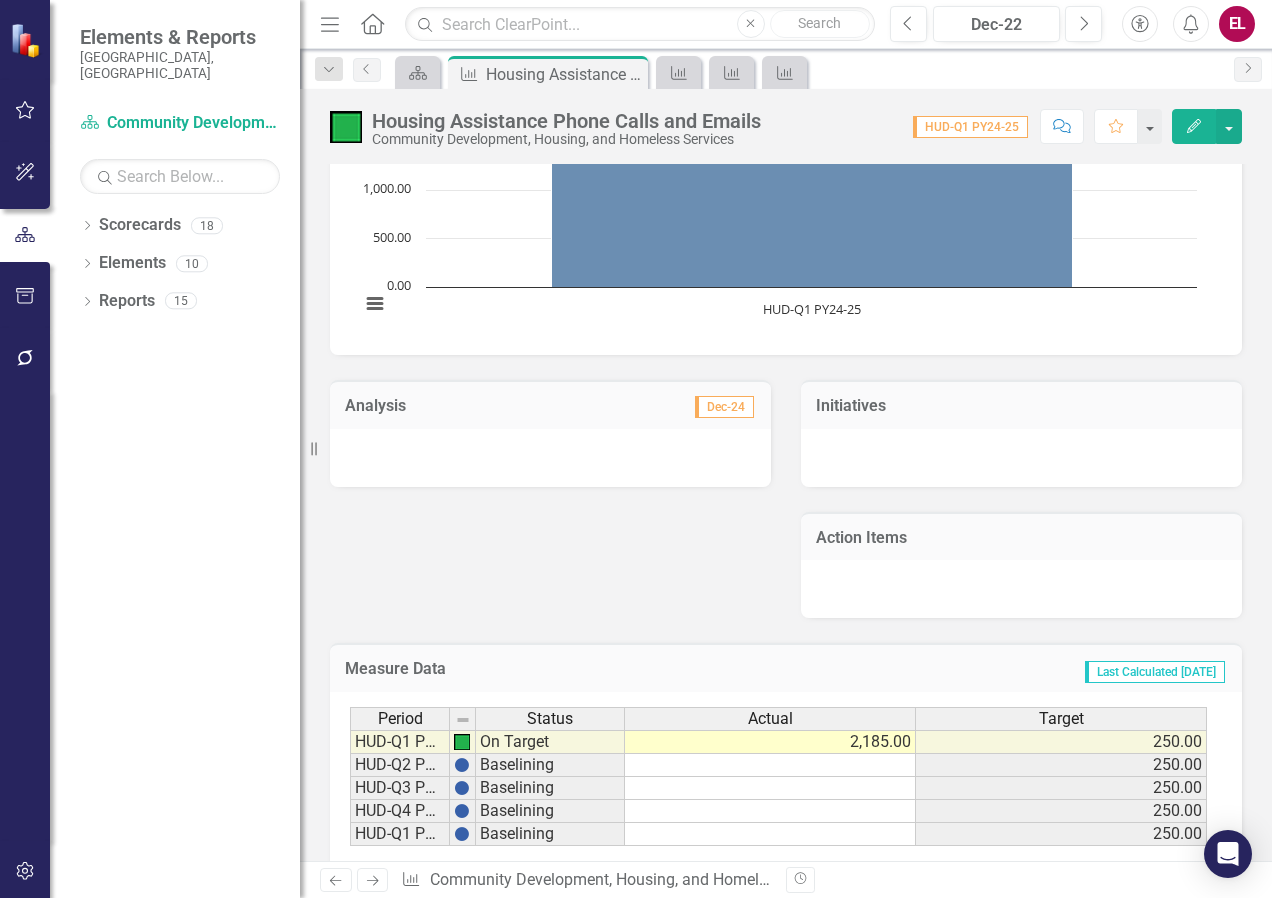 scroll, scrollTop: 400, scrollLeft: 0, axis: vertical 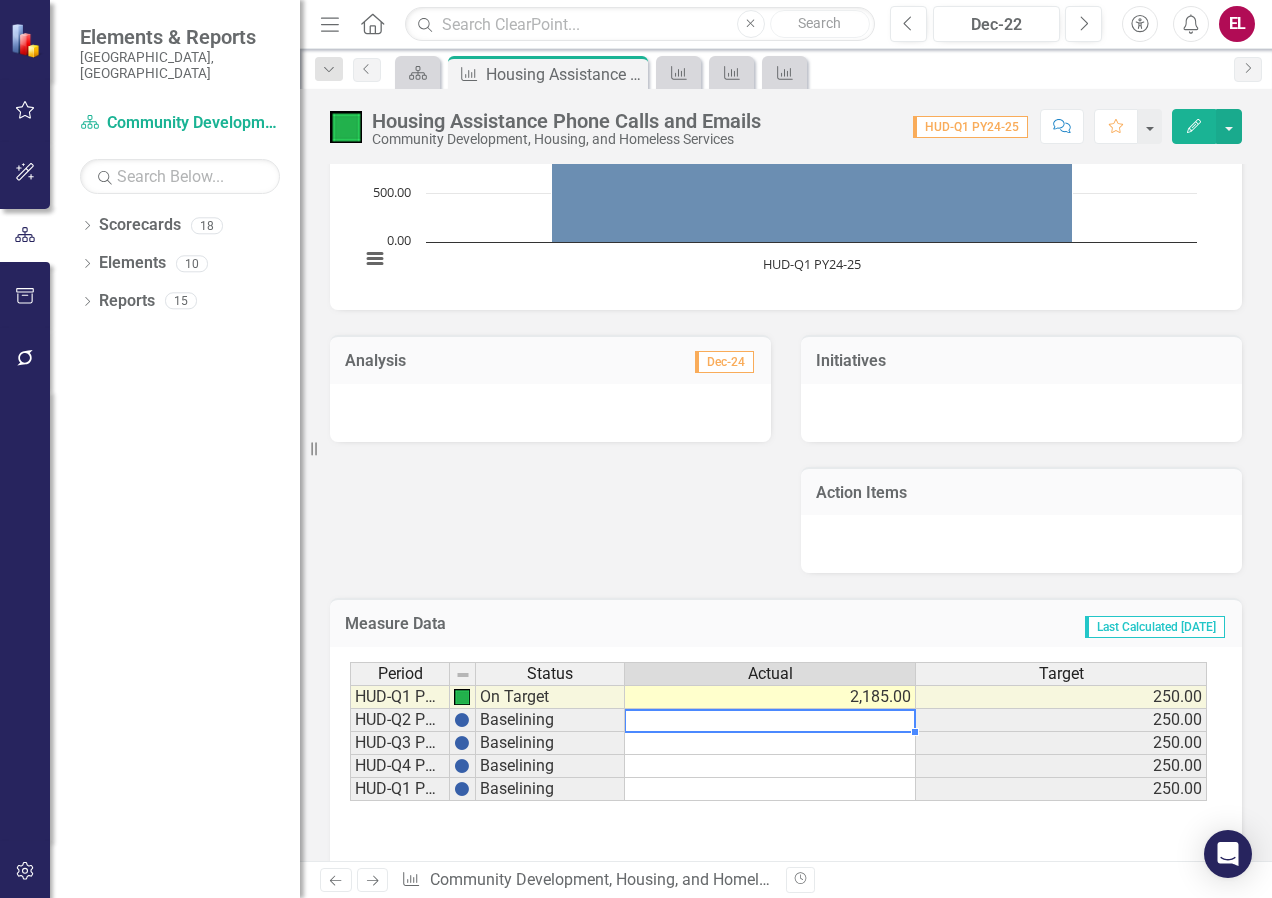 click at bounding box center (770, 720) 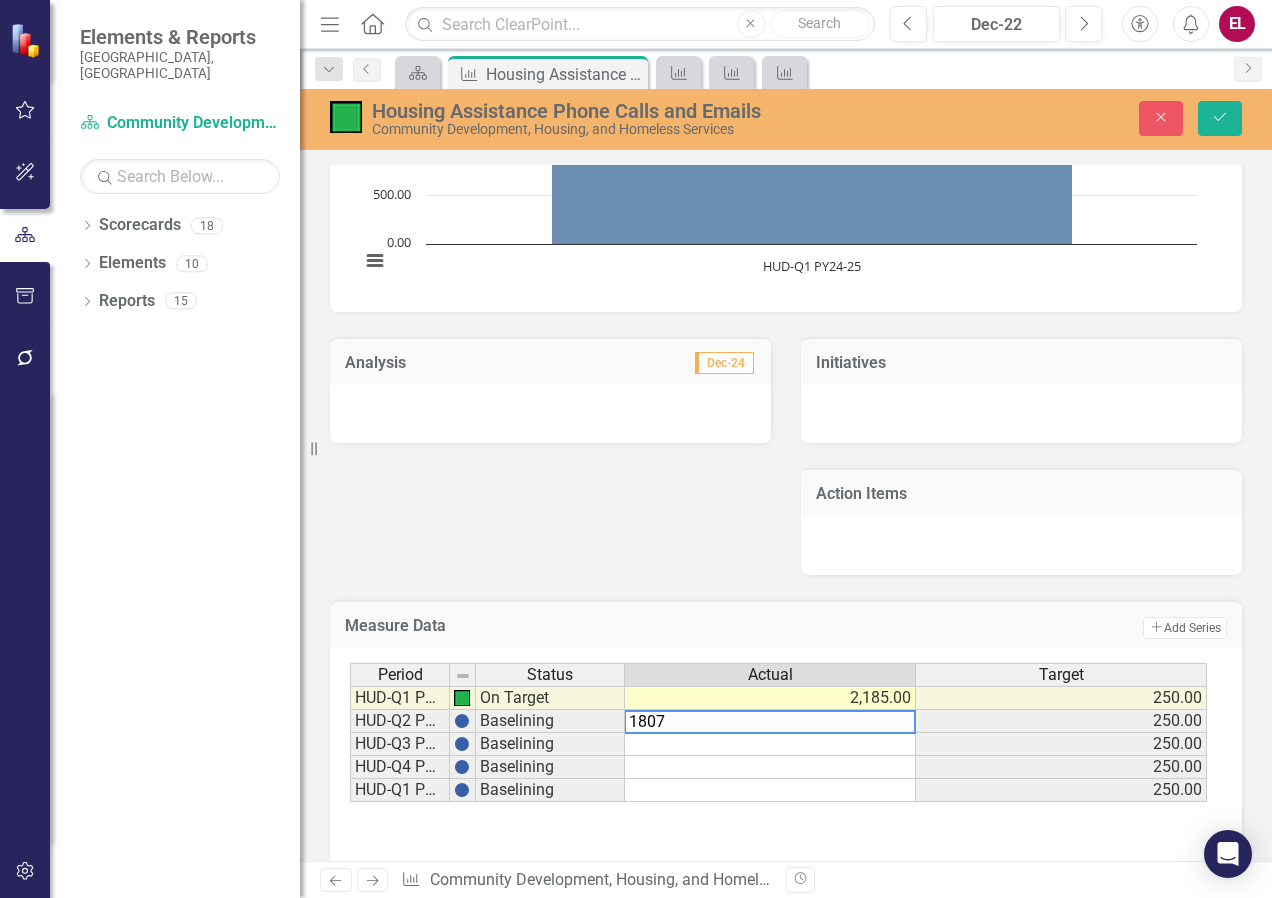 type on "1807" 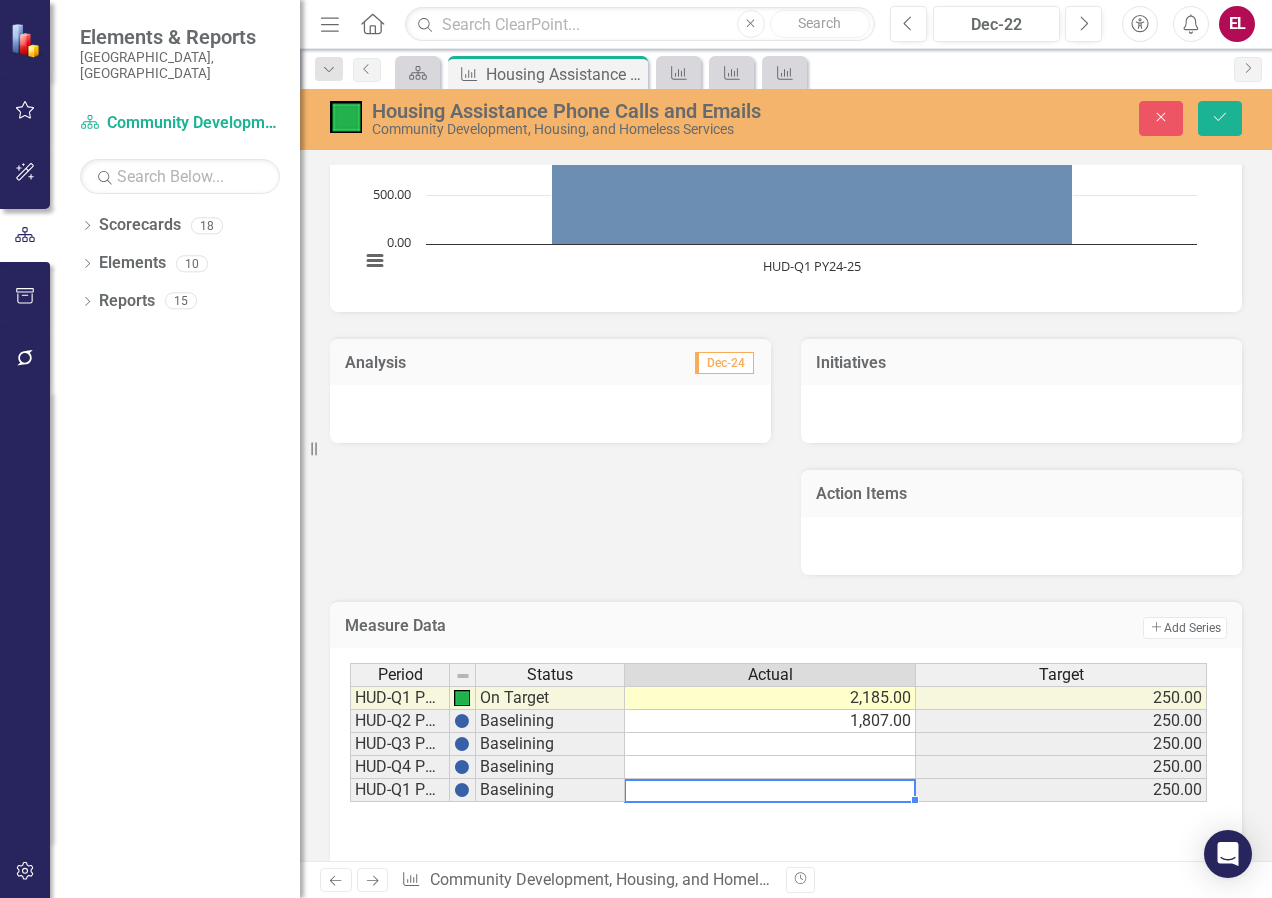 click at bounding box center [770, 790] 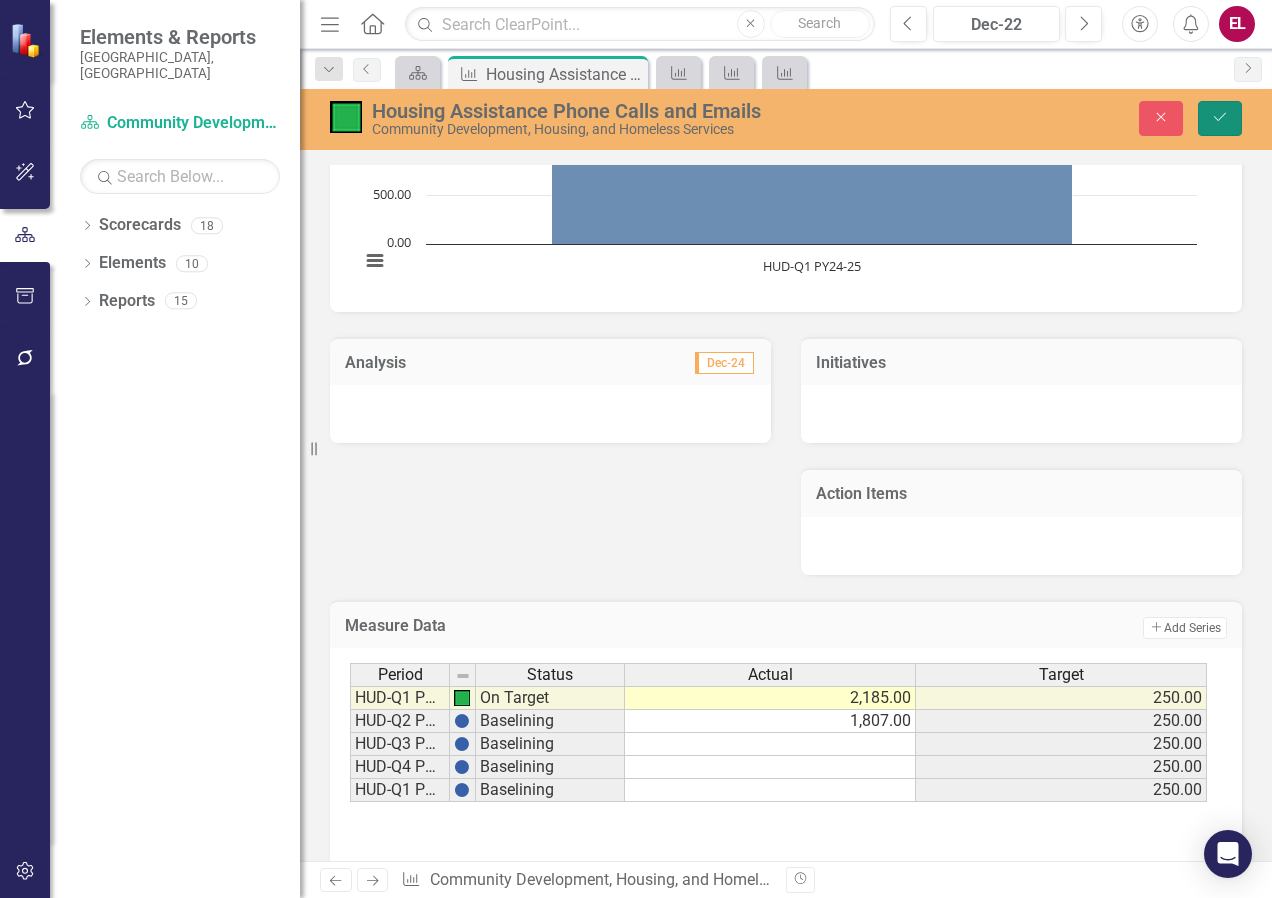 click 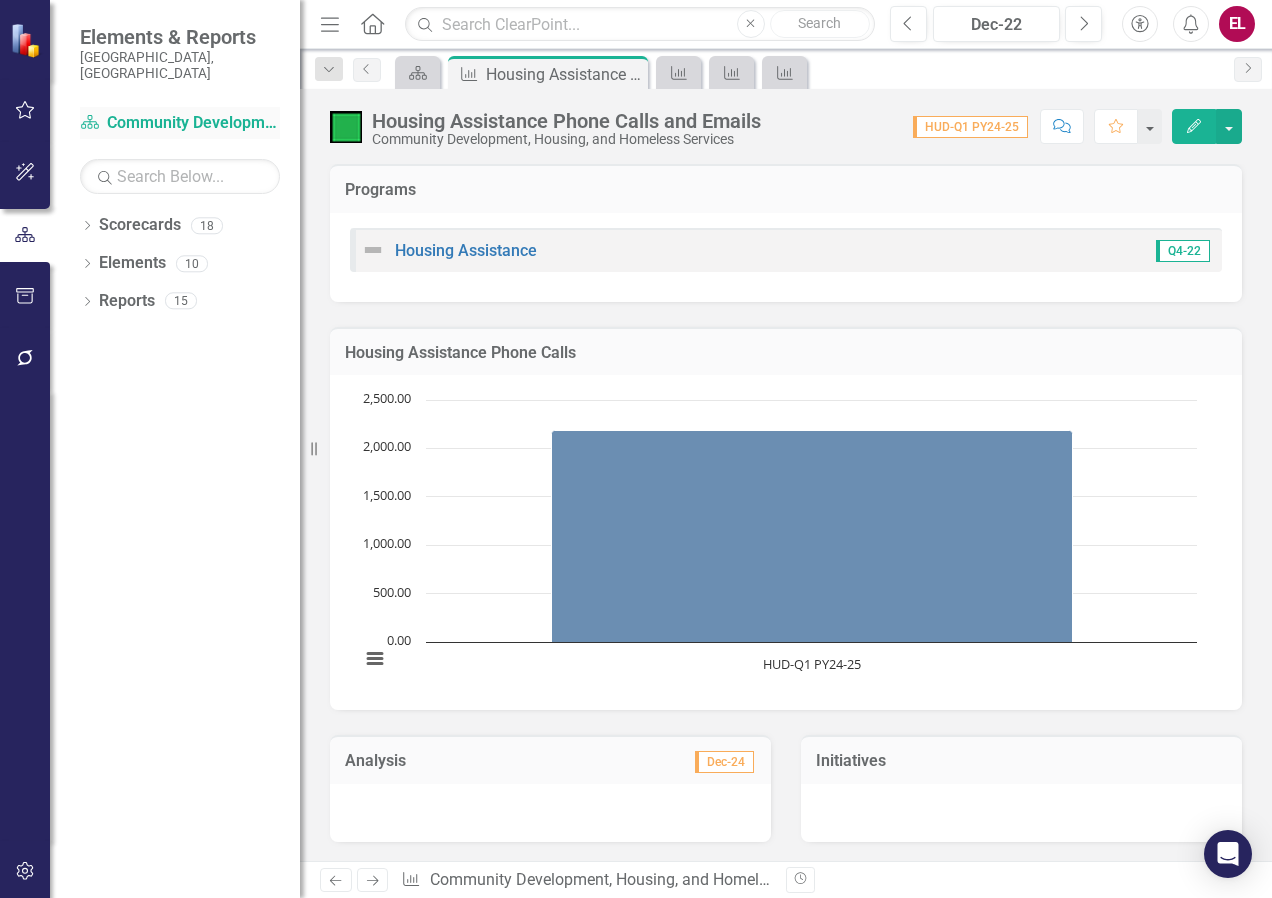 click on "Scorecard Community Development, Housing, and Homeless Services" at bounding box center (180, 123) 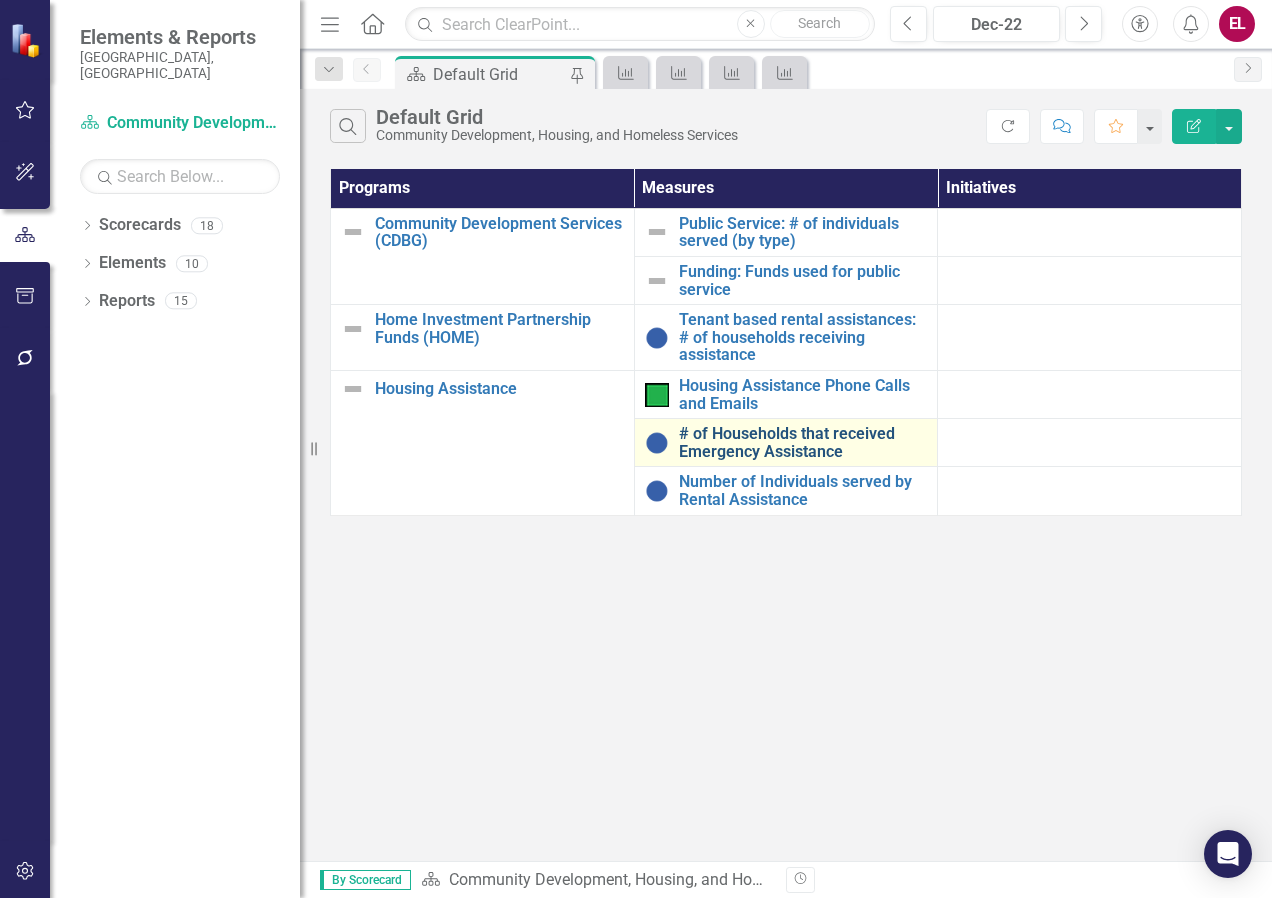click on "# of Households that received Emergency Assistance" at bounding box center [803, 442] 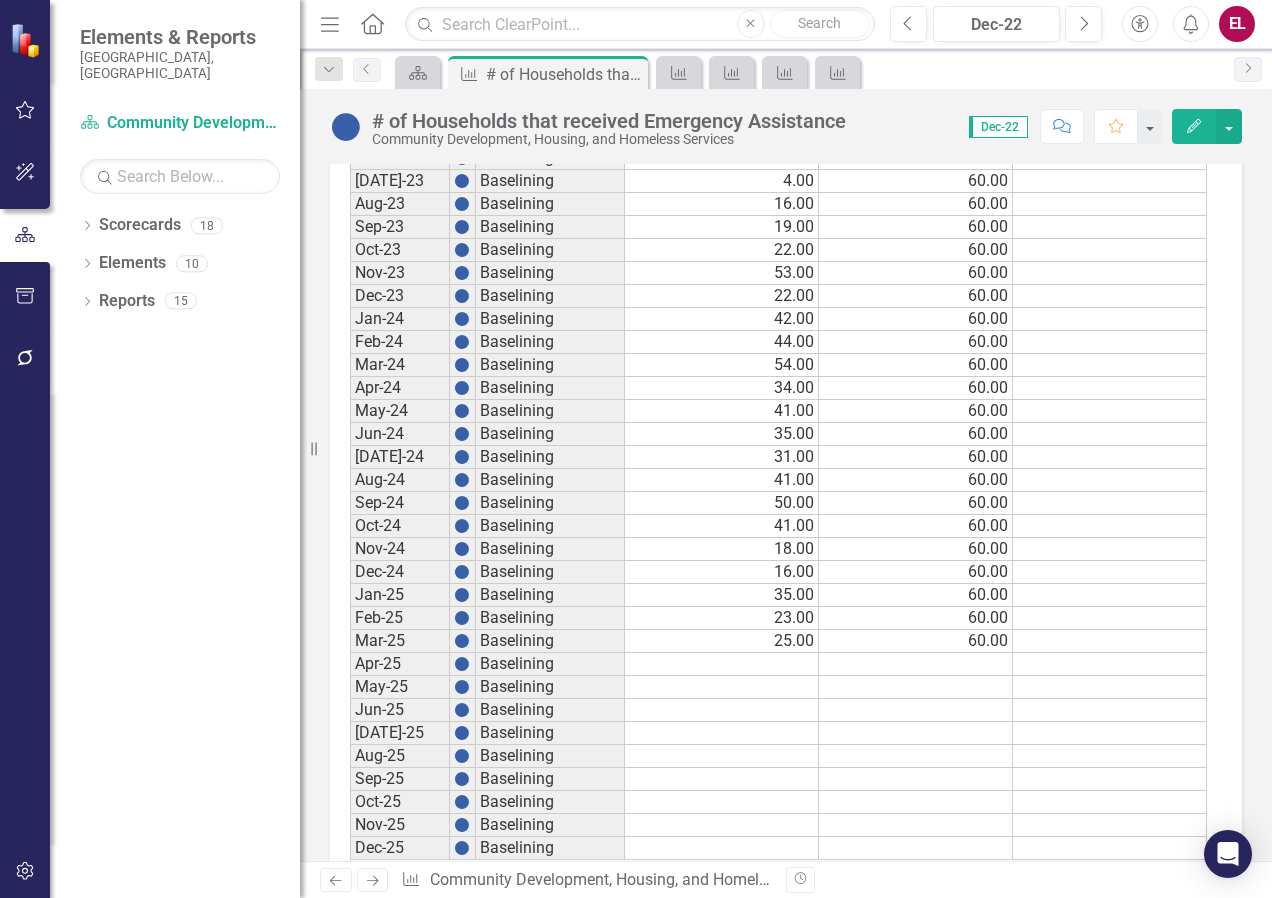 scroll, scrollTop: 1900, scrollLeft: 0, axis: vertical 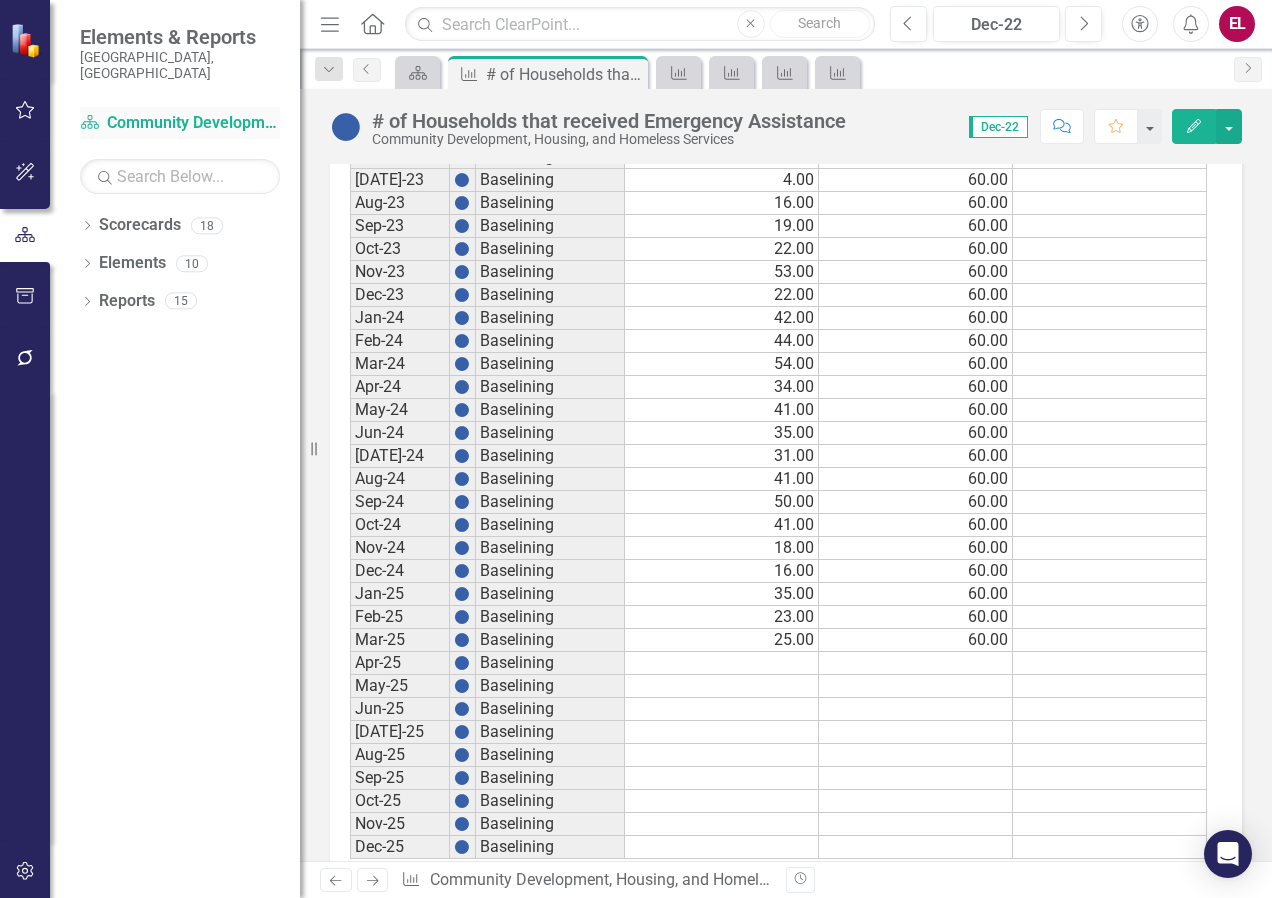 click on "Scorecard Community Development, Housing, and Homeless Services" at bounding box center [180, 123] 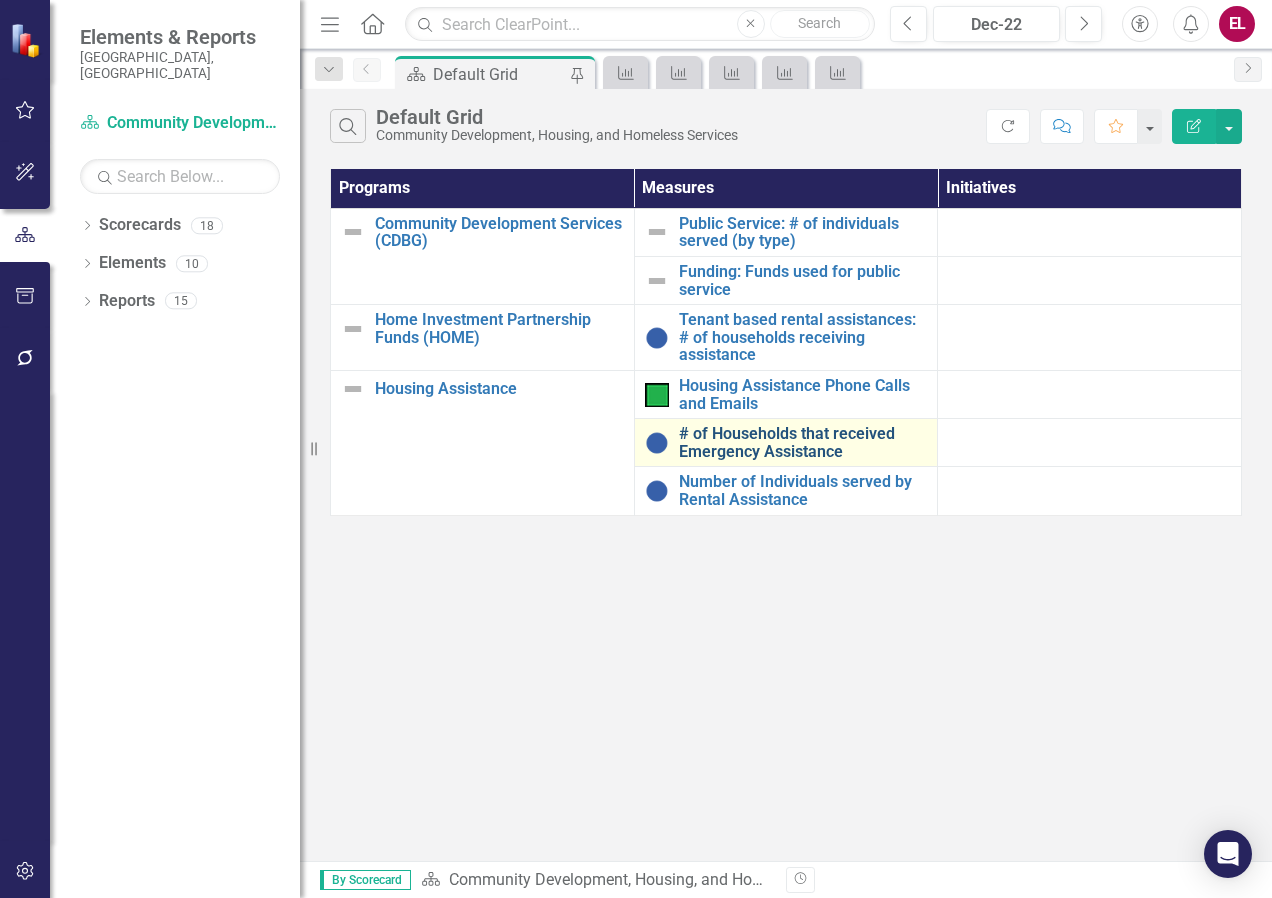 click on "# of Households that received Emergency Assistance" at bounding box center (803, 442) 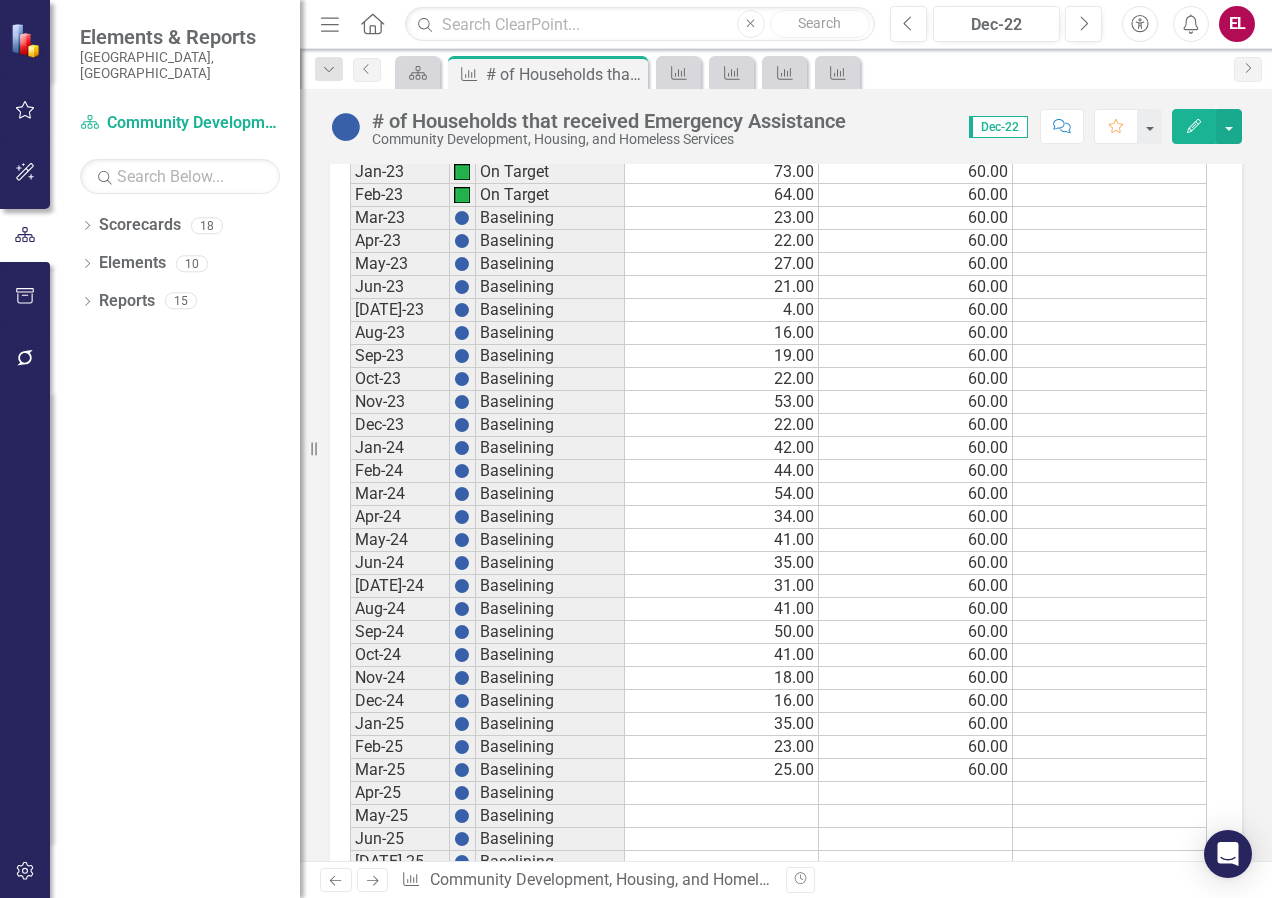 scroll, scrollTop: 1800, scrollLeft: 0, axis: vertical 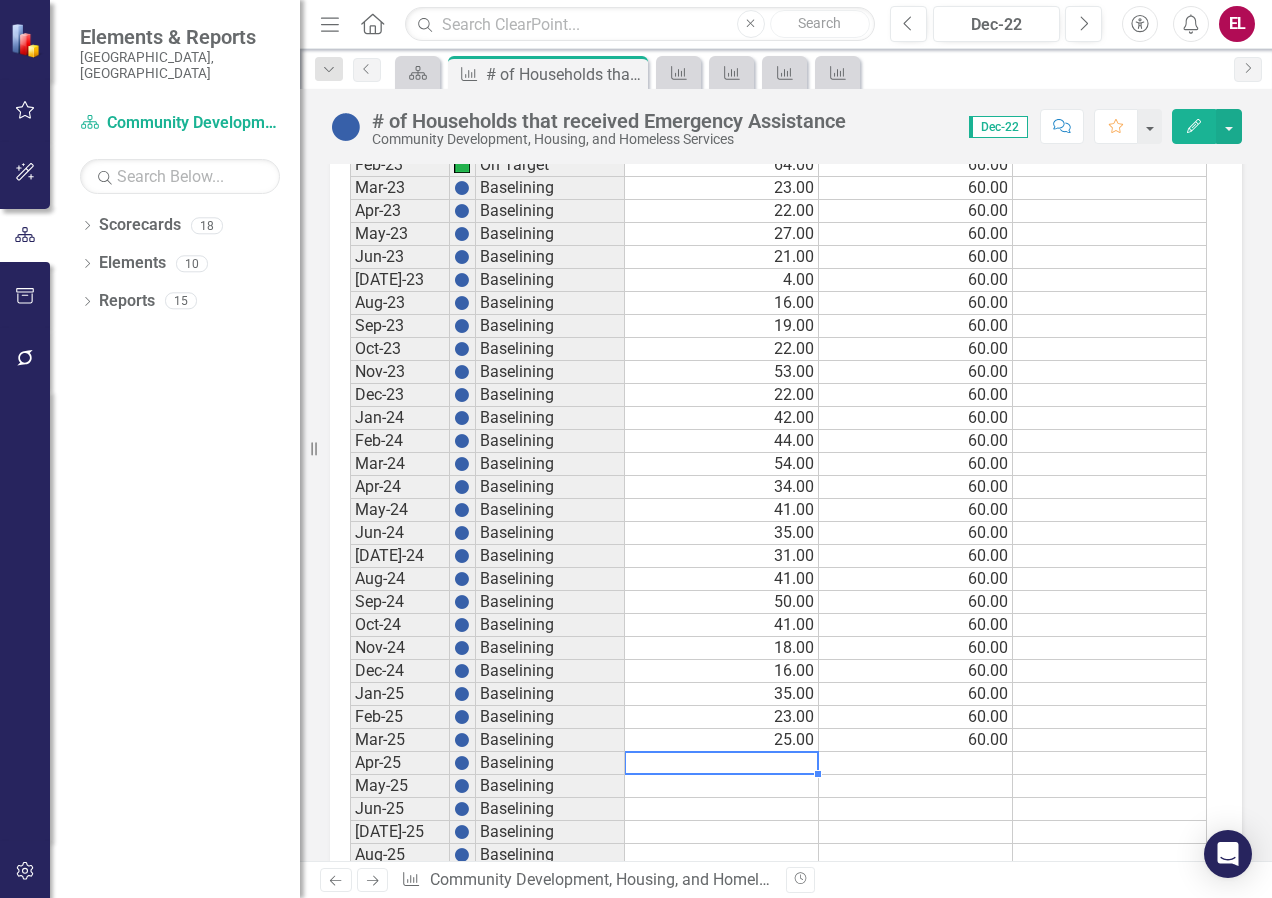 click at bounding box center [722, 763] 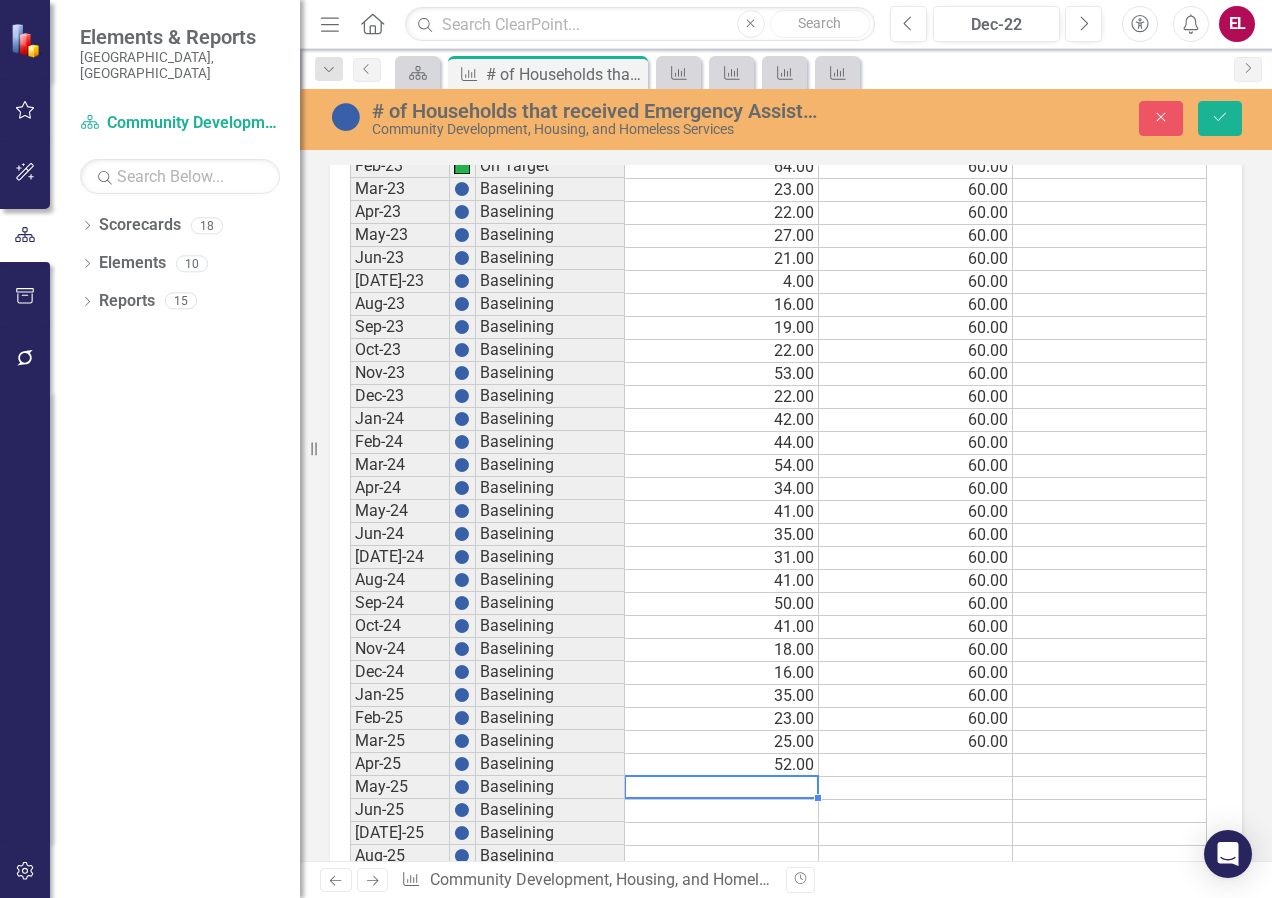 click at bounding box center [722, 788] 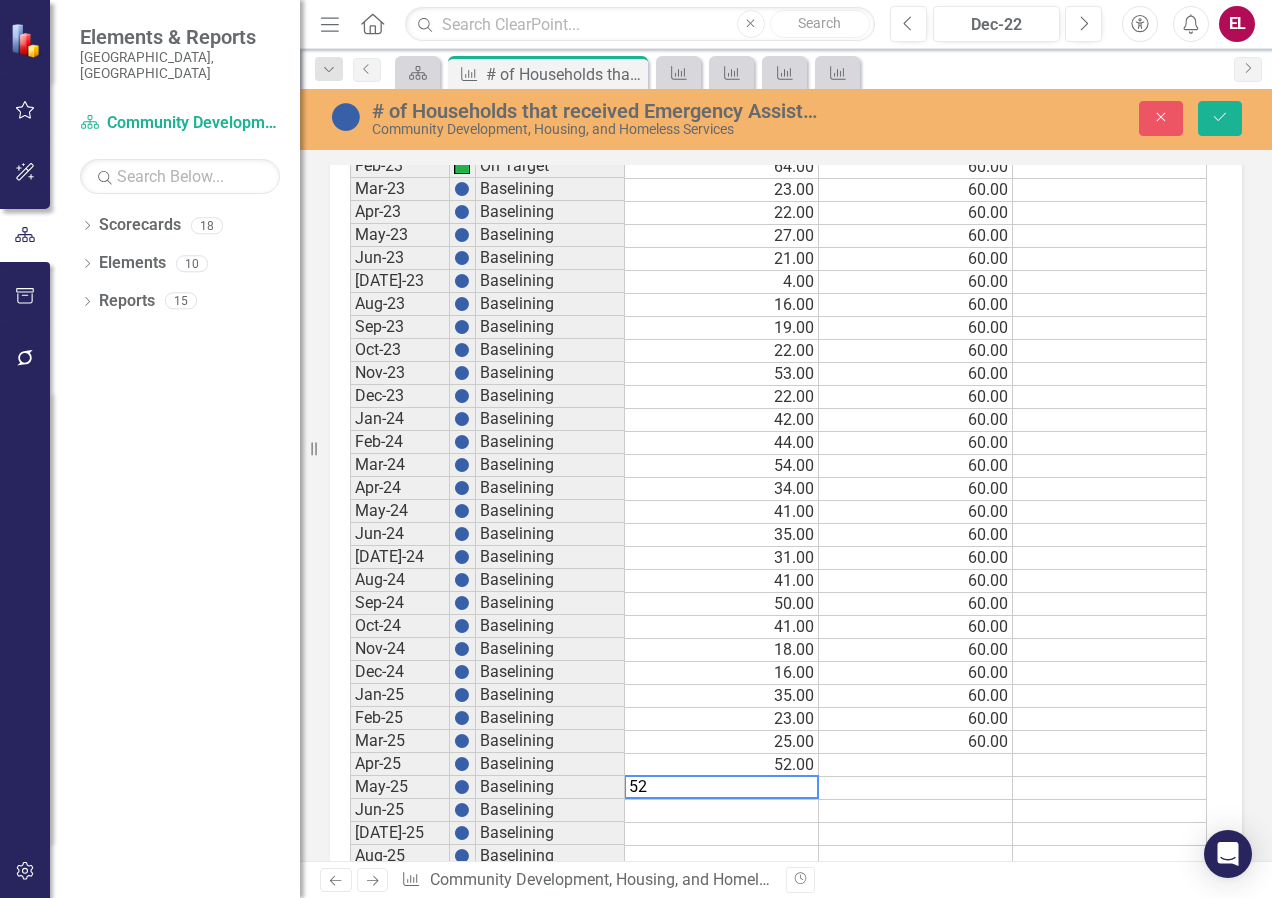click at bounding box center (722, 811) 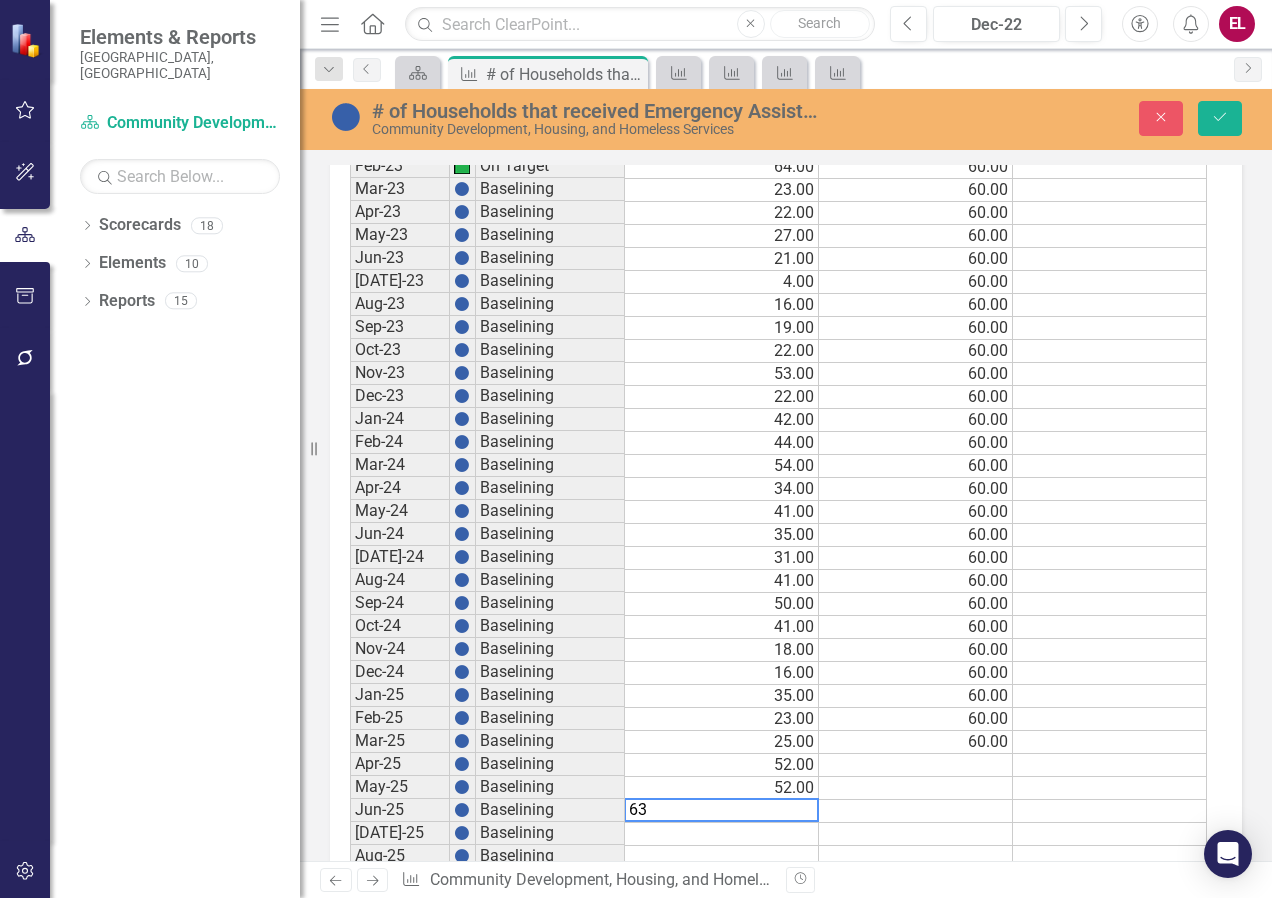 click at bounding box center [916, 765] 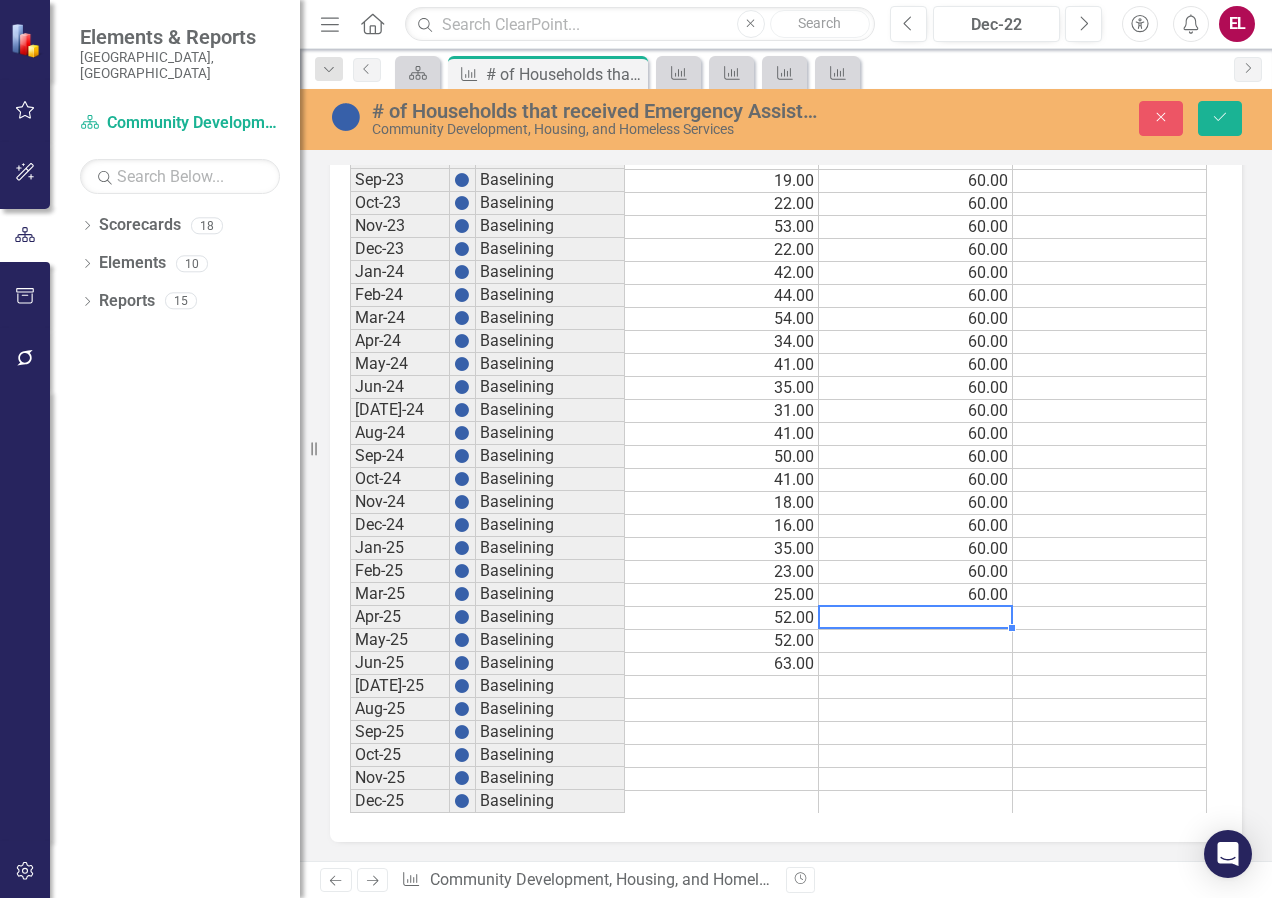 scroll, scrollTop: 2200, scrollLeft: 0, axis: vertical 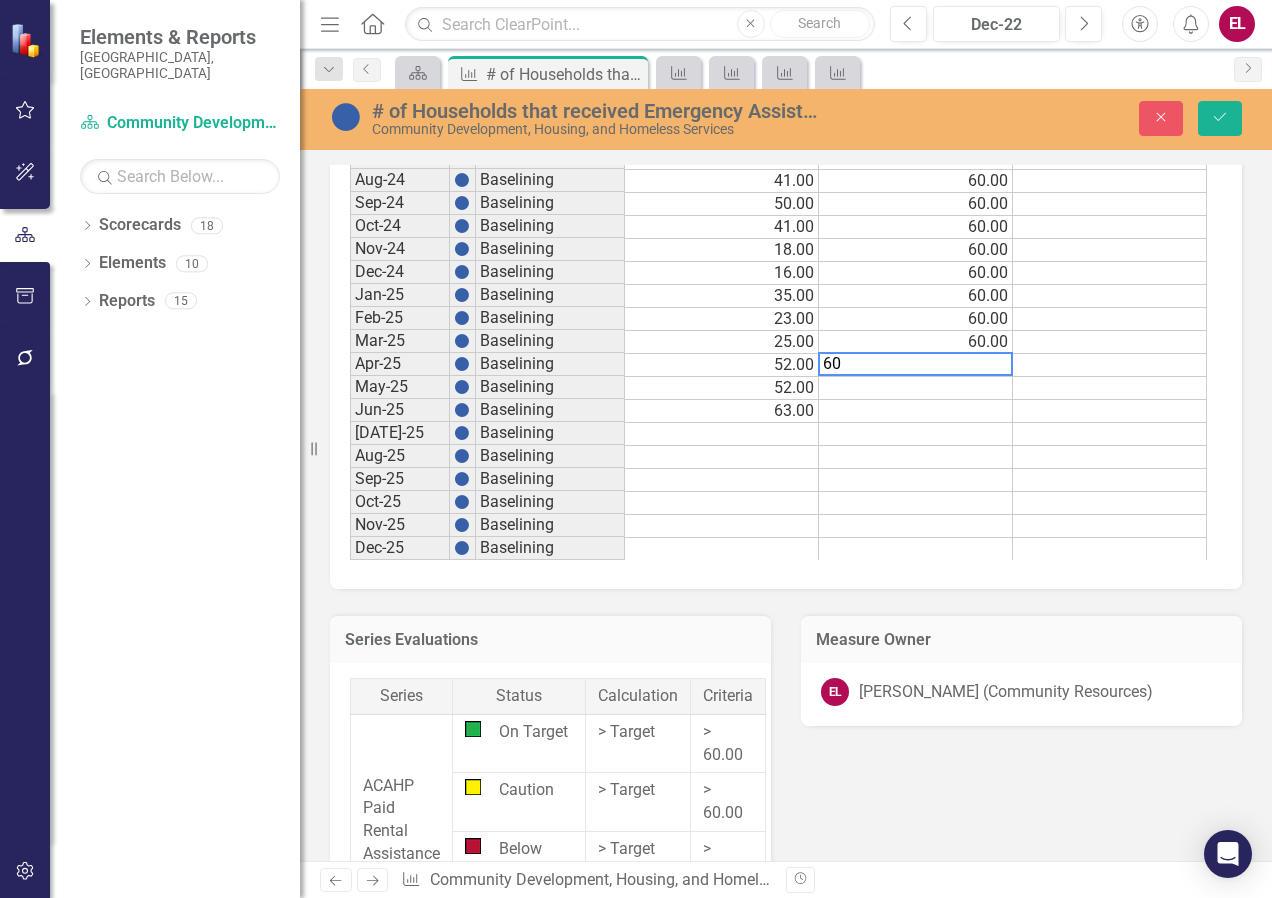 click at bounding box center (916, 388) 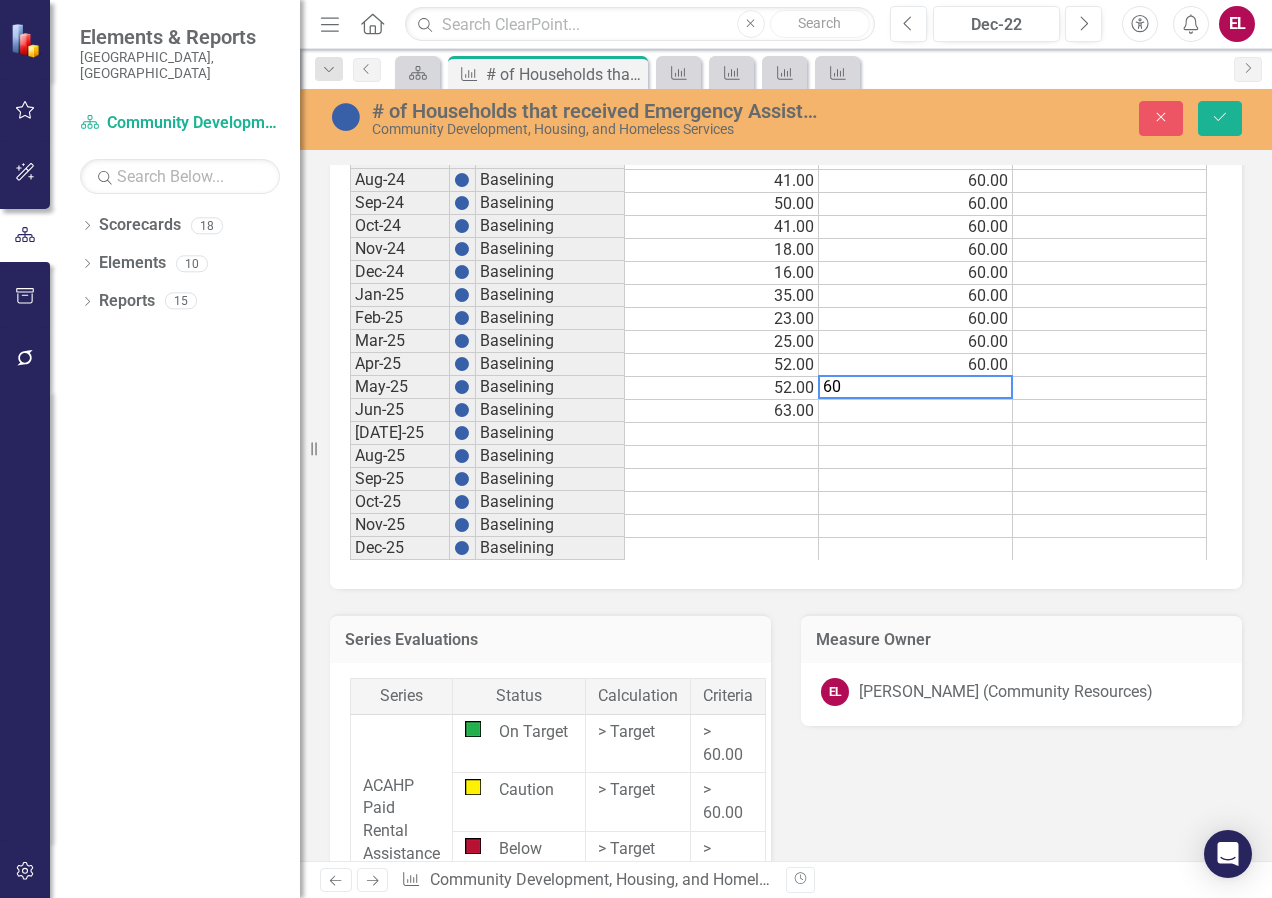 click at bounding box center [916, 411] 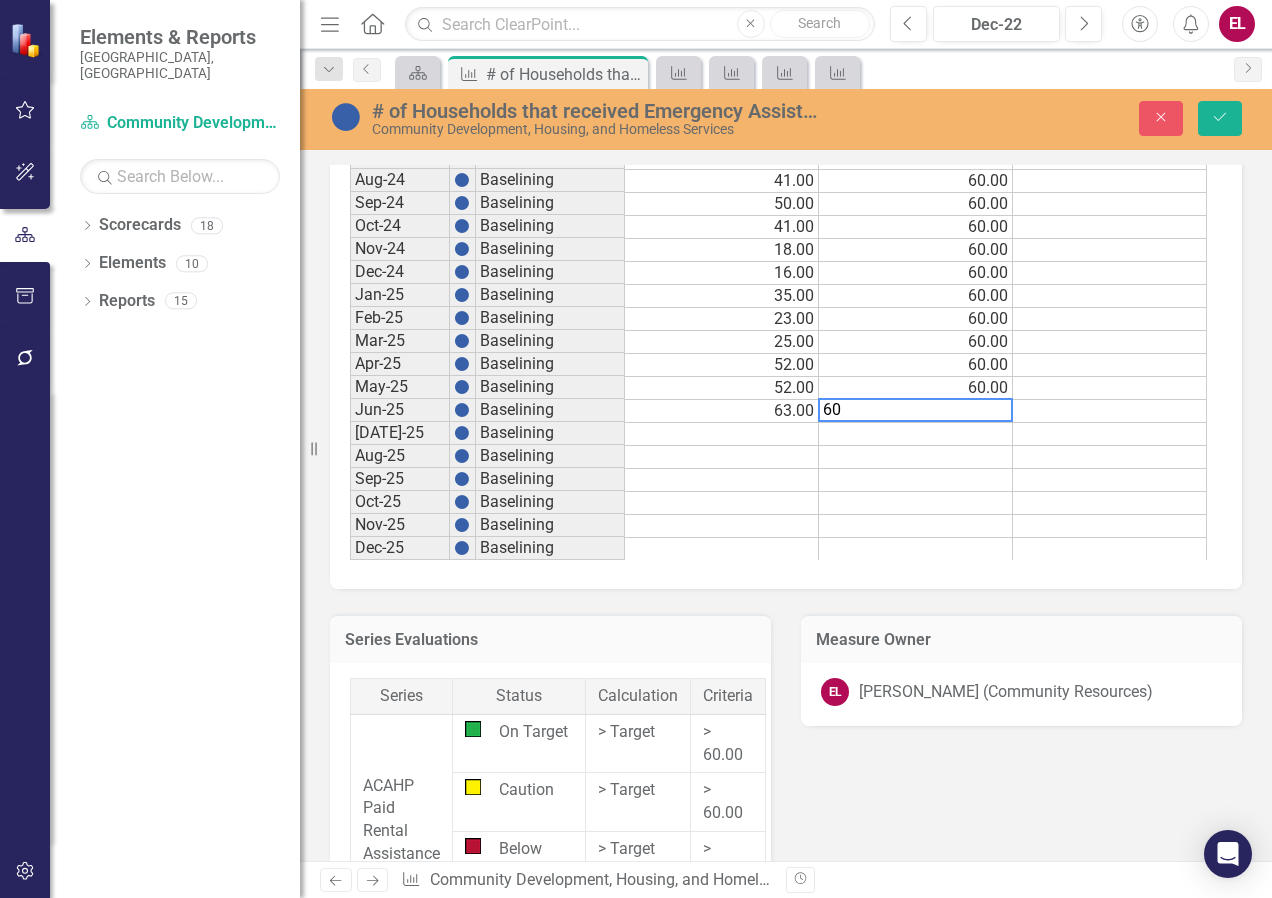 type on "60" 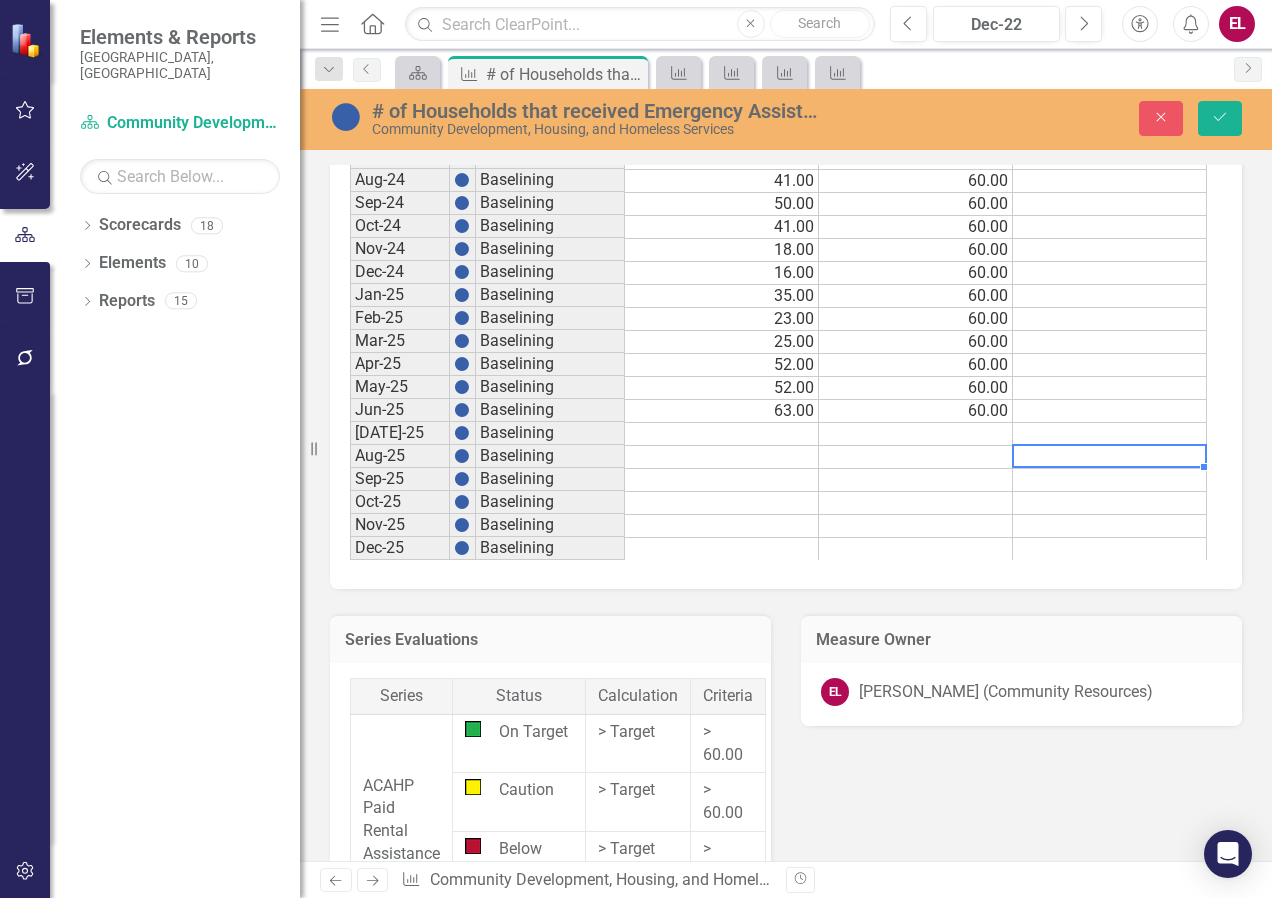 click at bounding box center (1110, 457) 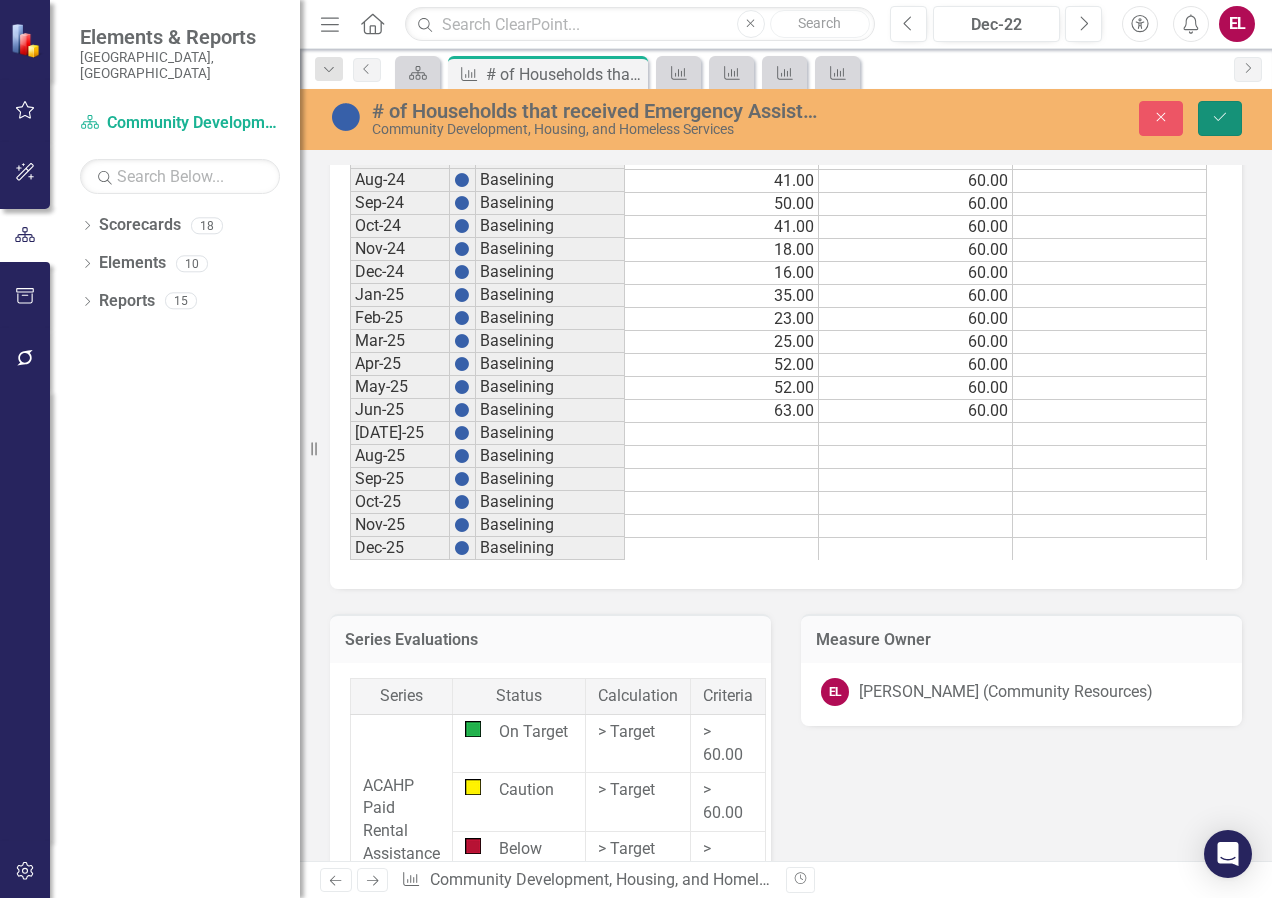 click on "Save" at bounding box center [1220, 118] 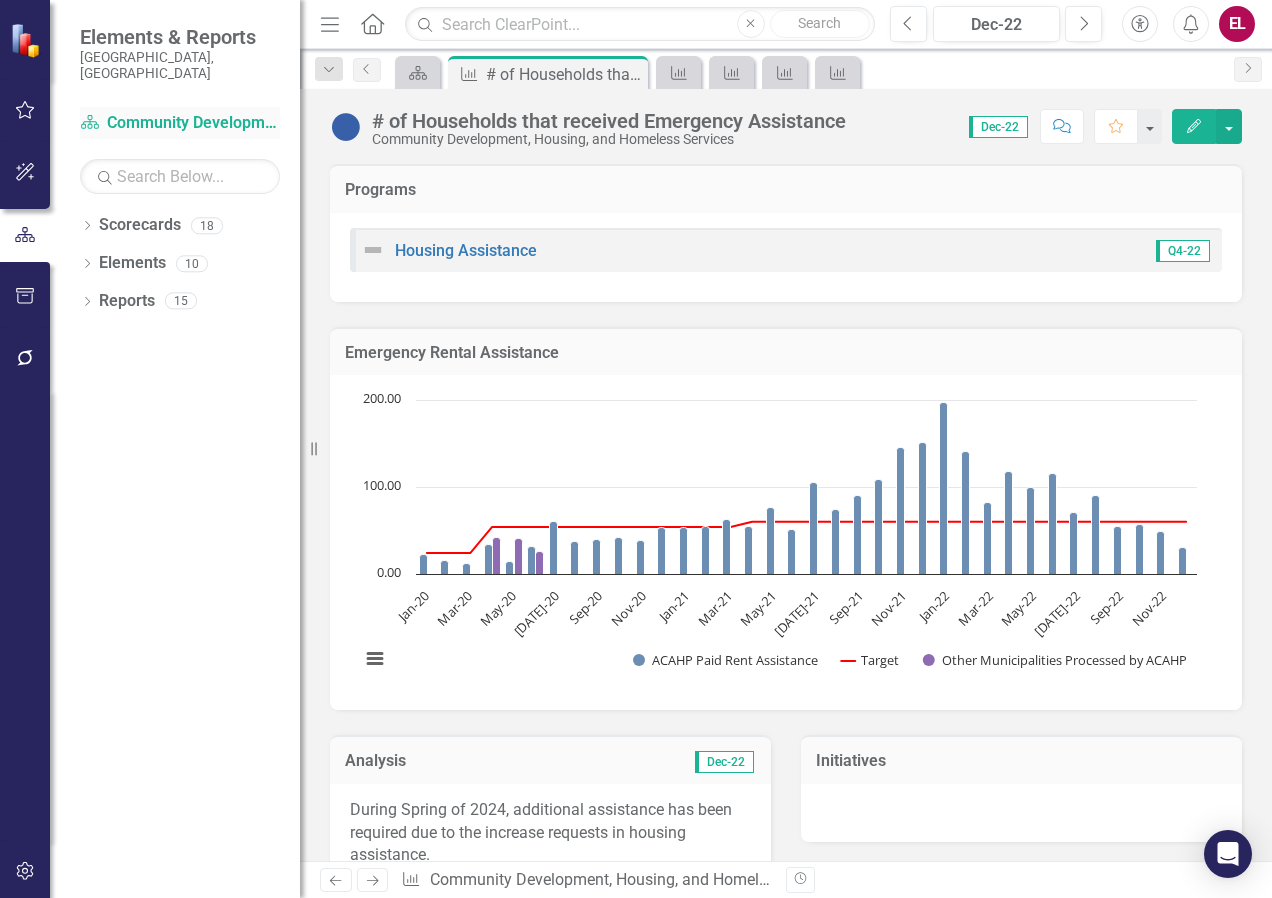 click on "Scorecard Community Development, Housing, and Homeless Services" at bounding box center [180, 123] 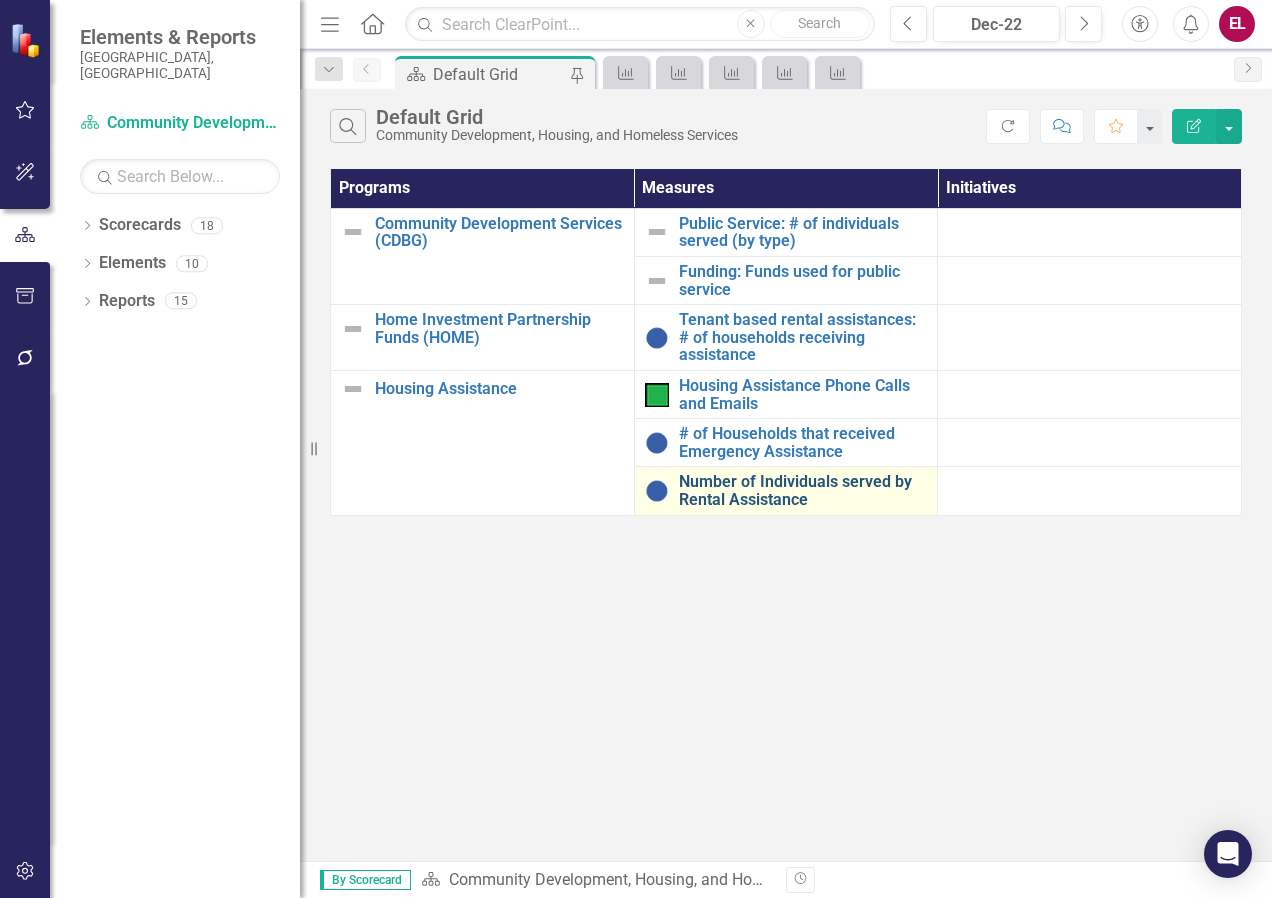 click on "Number of Individuals served by  Rental Assistance" at bounding box center (803, 490) 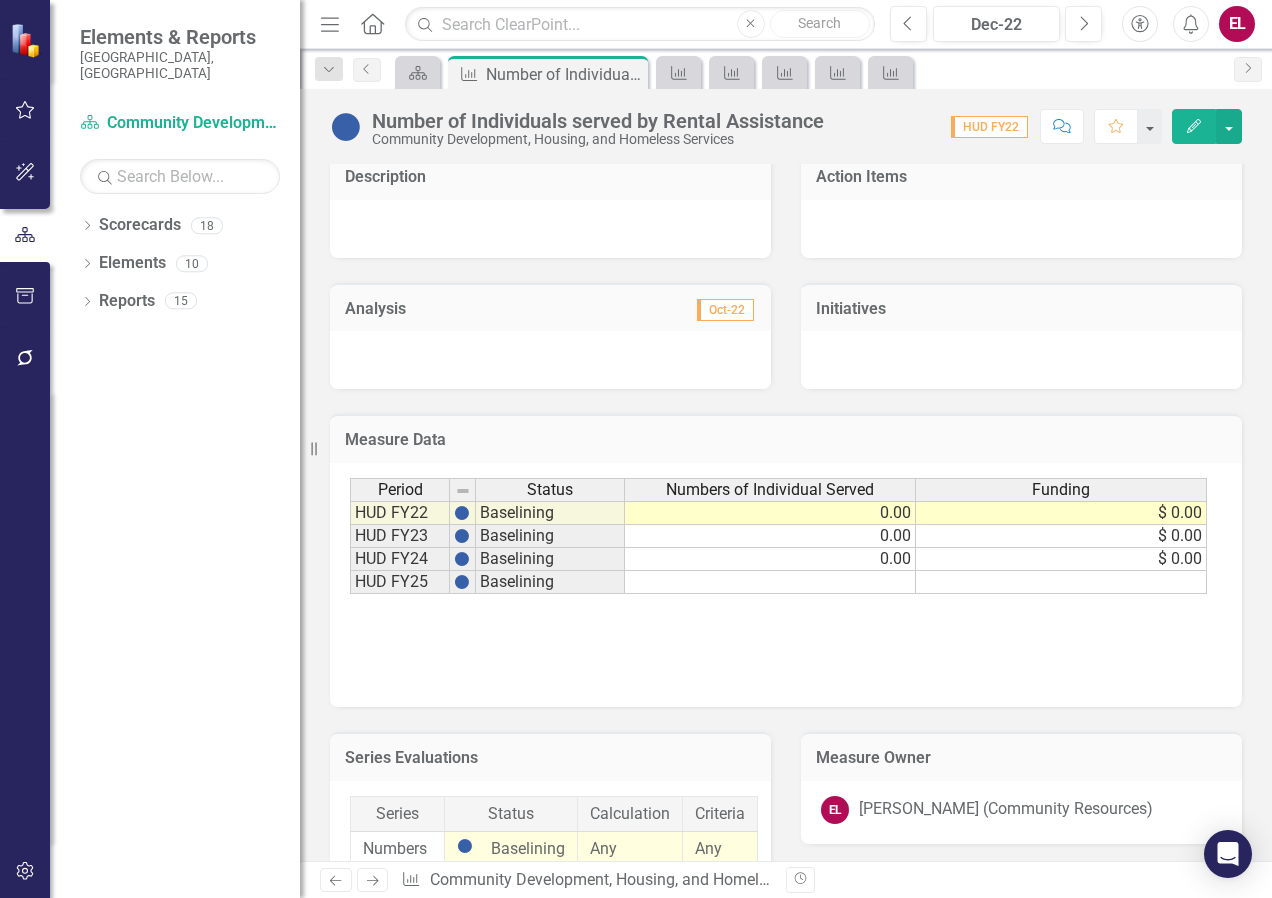 scroll, scrollTop: 600, scrollLeft: 0, axis: vertical 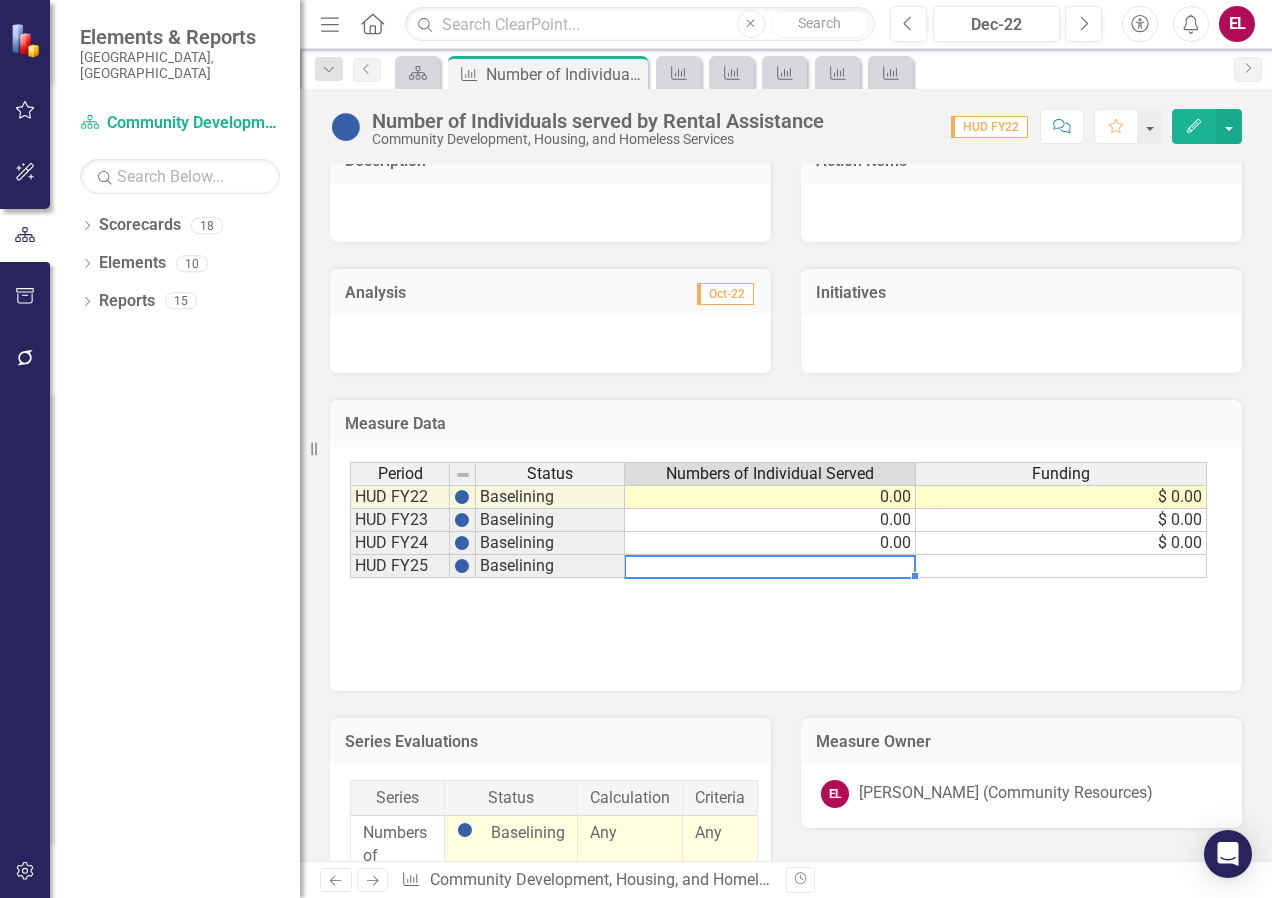 click at bounding box center (770, 566) 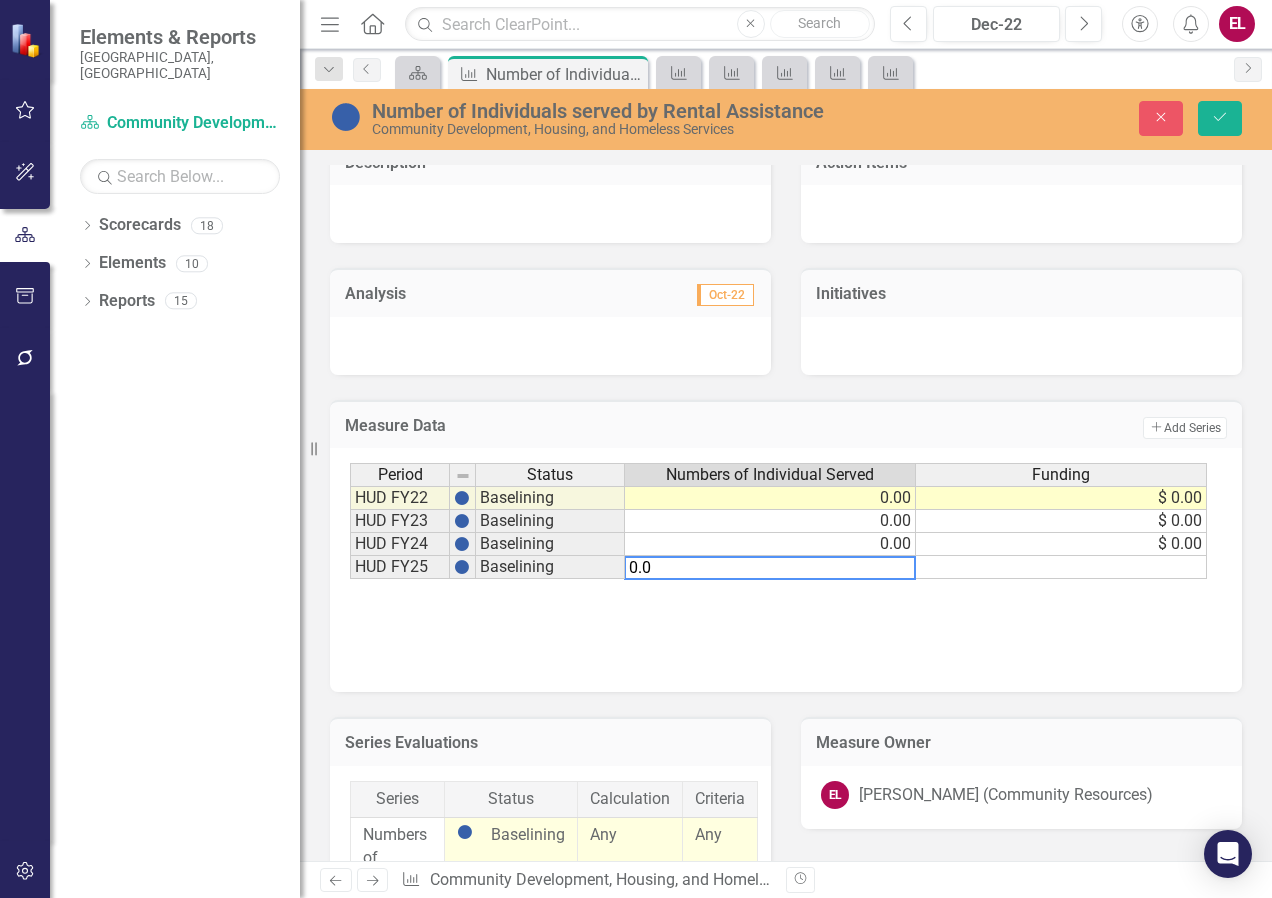 click on "Period Status Numbers of Individual Served  Funding HUD FY22 Baselining 0.00 $ 0.00 HUD FY23 Baselining 0.00 $ 0.00 HUD FY24 Baselining 0.00 $ 0.00 HUD FY25 Baselining Period Status Numbers of Individual Served  Funding Period Status HUD FY22 Baselining HUD FY23 Baselining HUD FY24 Baselining HUD FY25 Baselining Period Status 0.0" at bounding box center (786, 563) 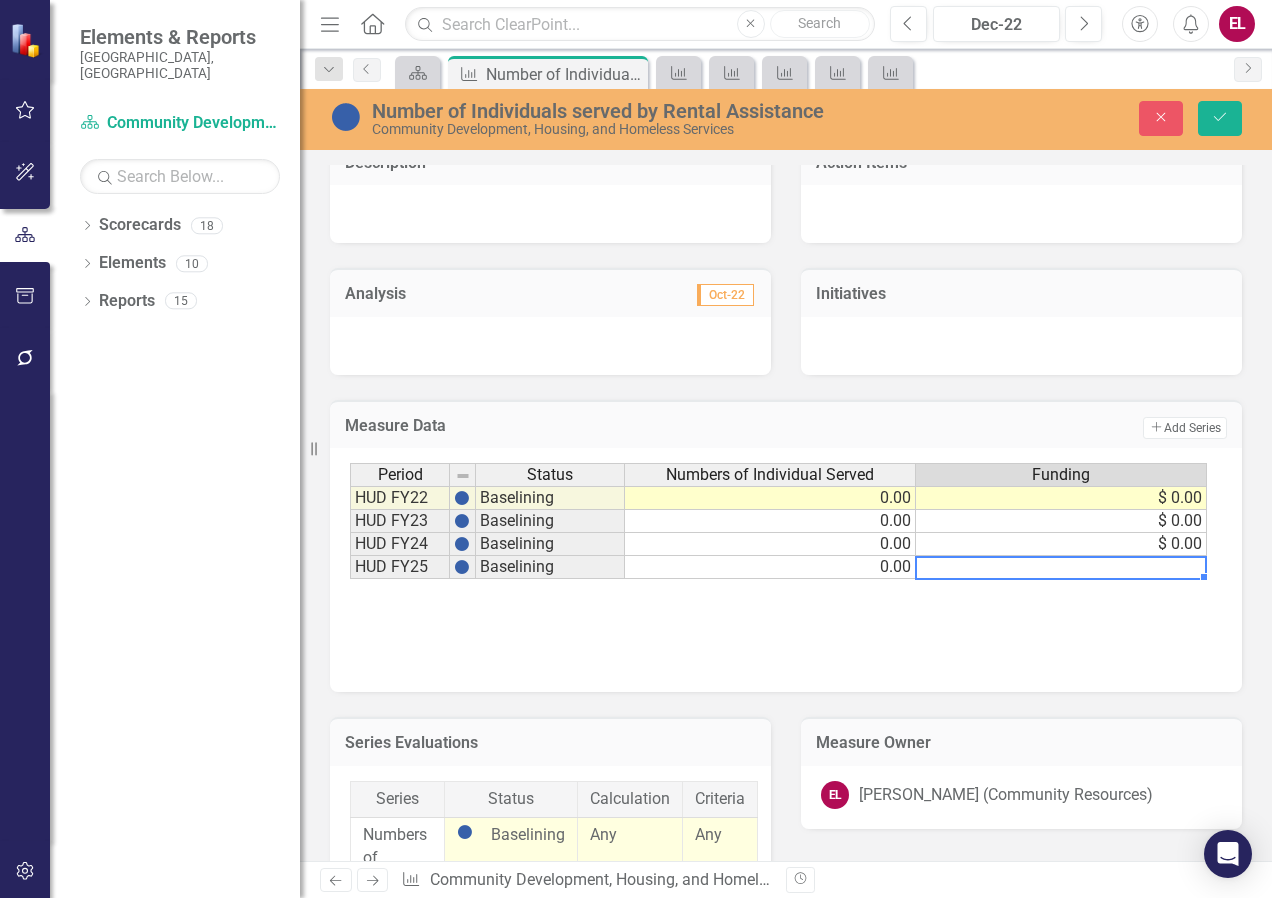click at bounding box center [1061, 567] 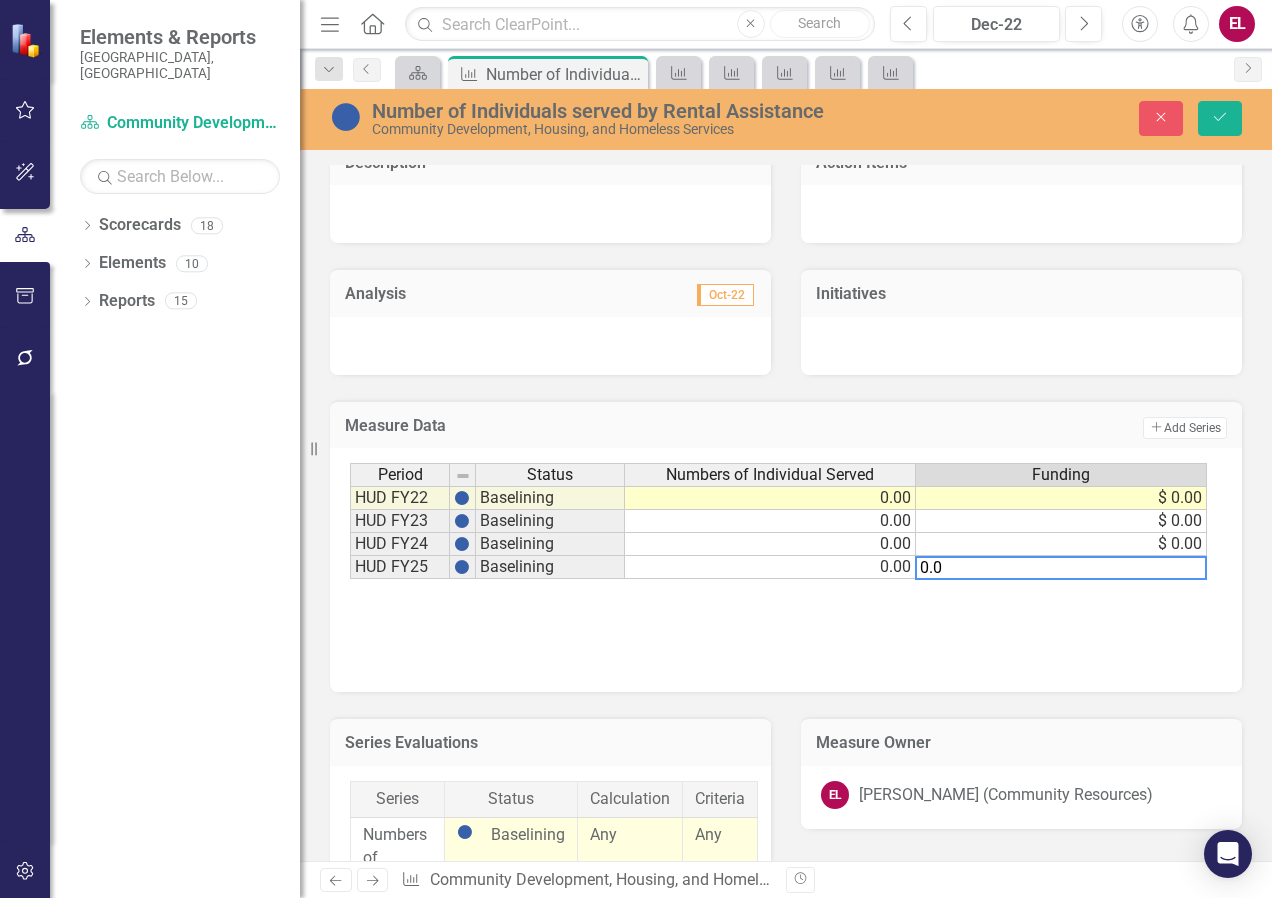 type on "0.0" 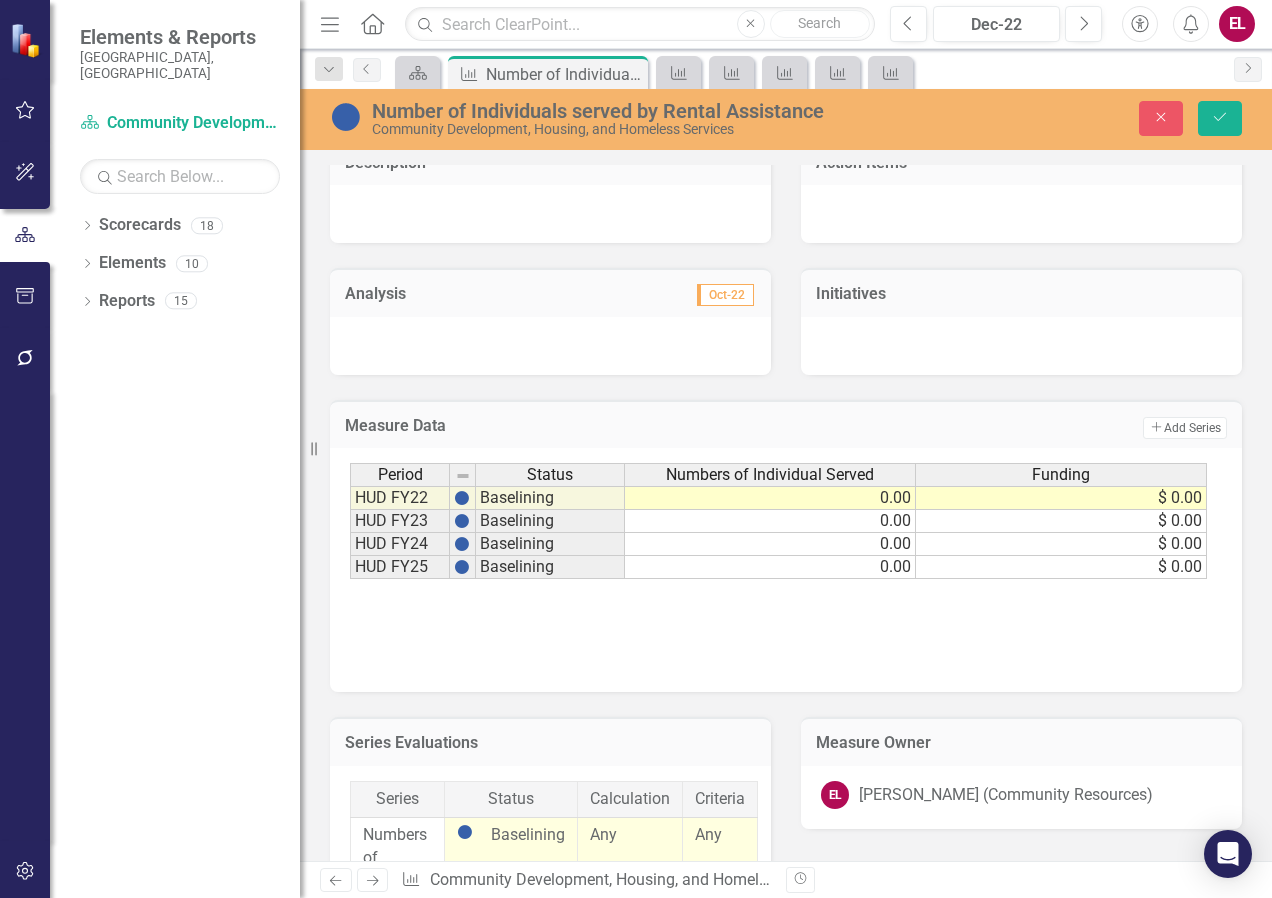 click on "Period Status Numbers of Individual Served  Funding HUD FY22 Baselining 0.00 $ 0.00 HUD FY23 Baselining 0.00 $ 0.00 HUD FY24 Baselining 0.00 $ 0.00 HUD FY25 Baselining 0.00 $ 0.00 Period Status Numbers of Individual Served  Funding Period Status HUD FY22 [GEOGRAPHIC_DATA] HUD FY23 Baselining HUD FY24 Baselining HUD FY25 Baselining Period Status 0.0" at bounding box center [786, 570] 